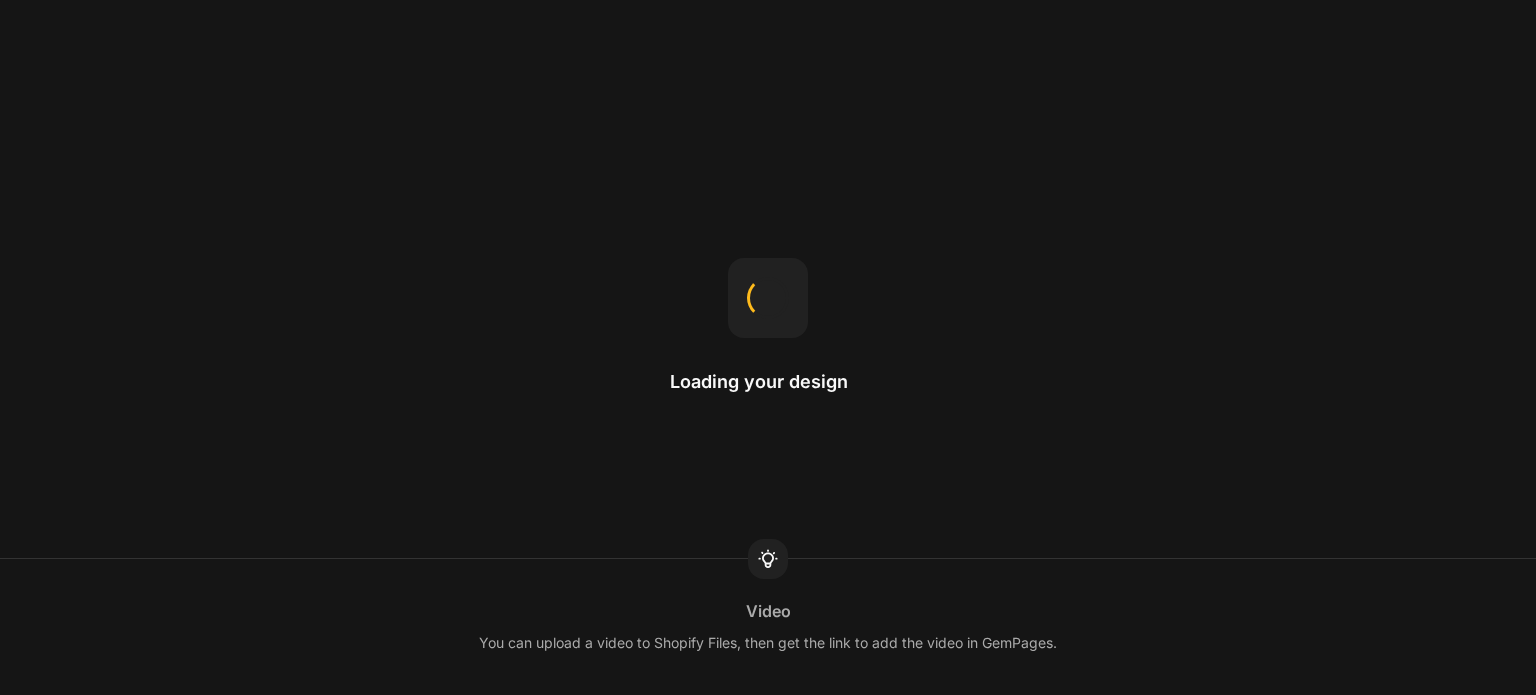 scroll, scrollTop: 0, scrollLeft: 0, axis: both 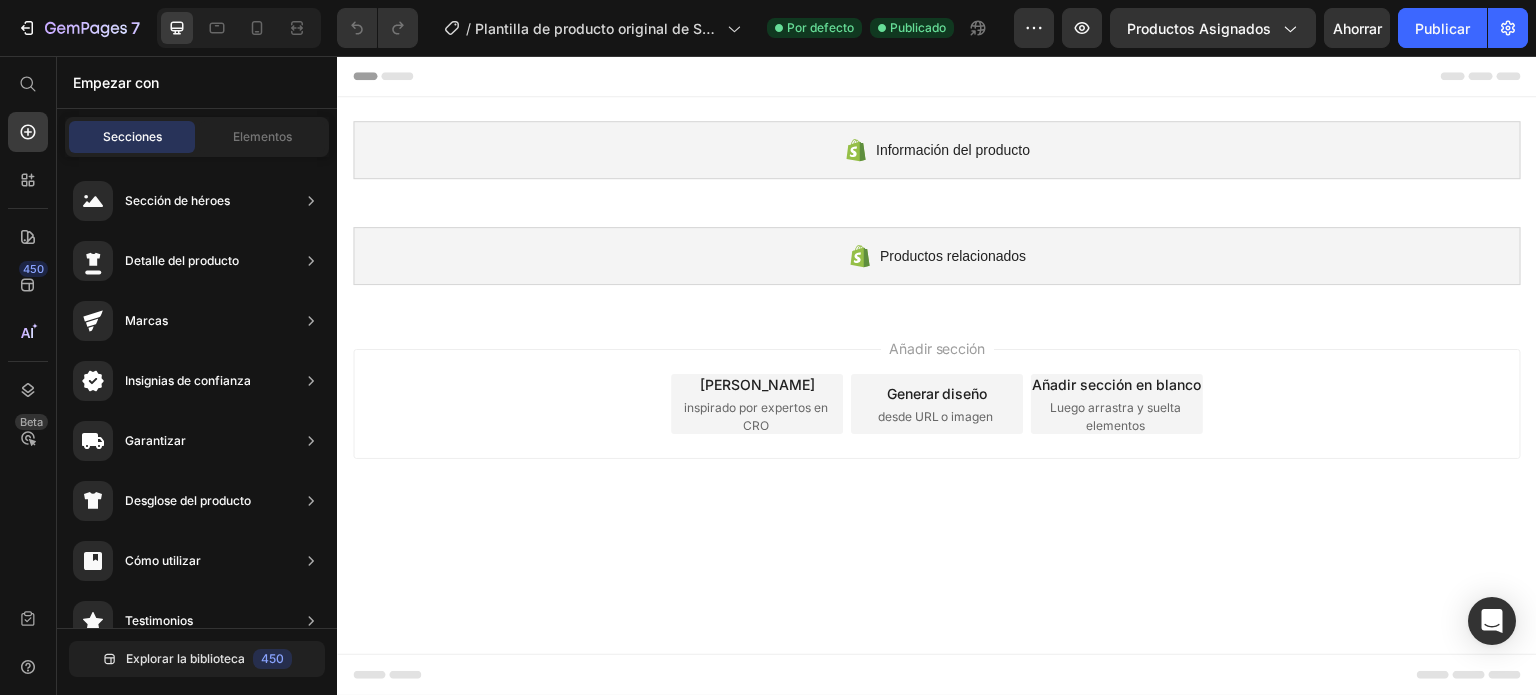 click on "Añadir sección Elija plantillas inspirado por expertos en CRO Generar diseño desde URL o imagen Añadir sección en blanco Luego arrastra y suelta elementos" at bounding box center (937, 408) 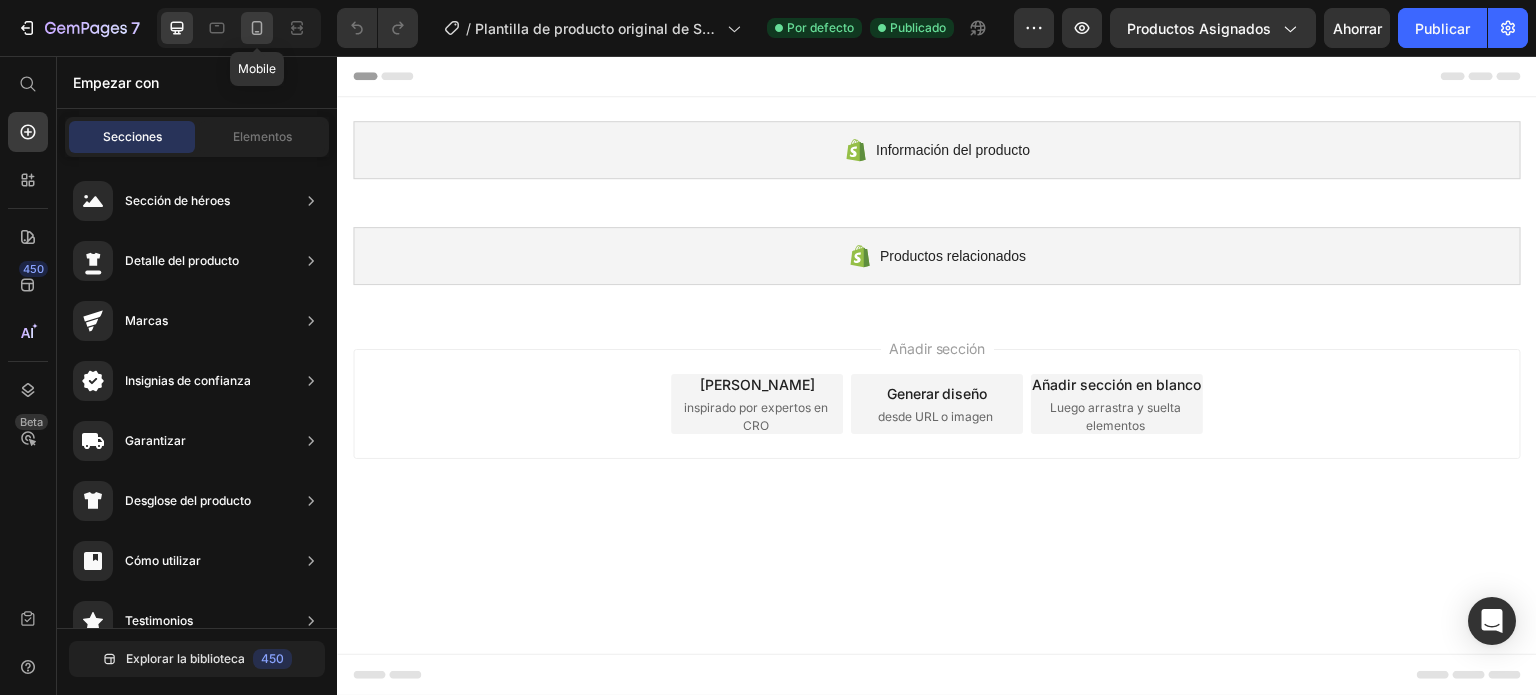 click 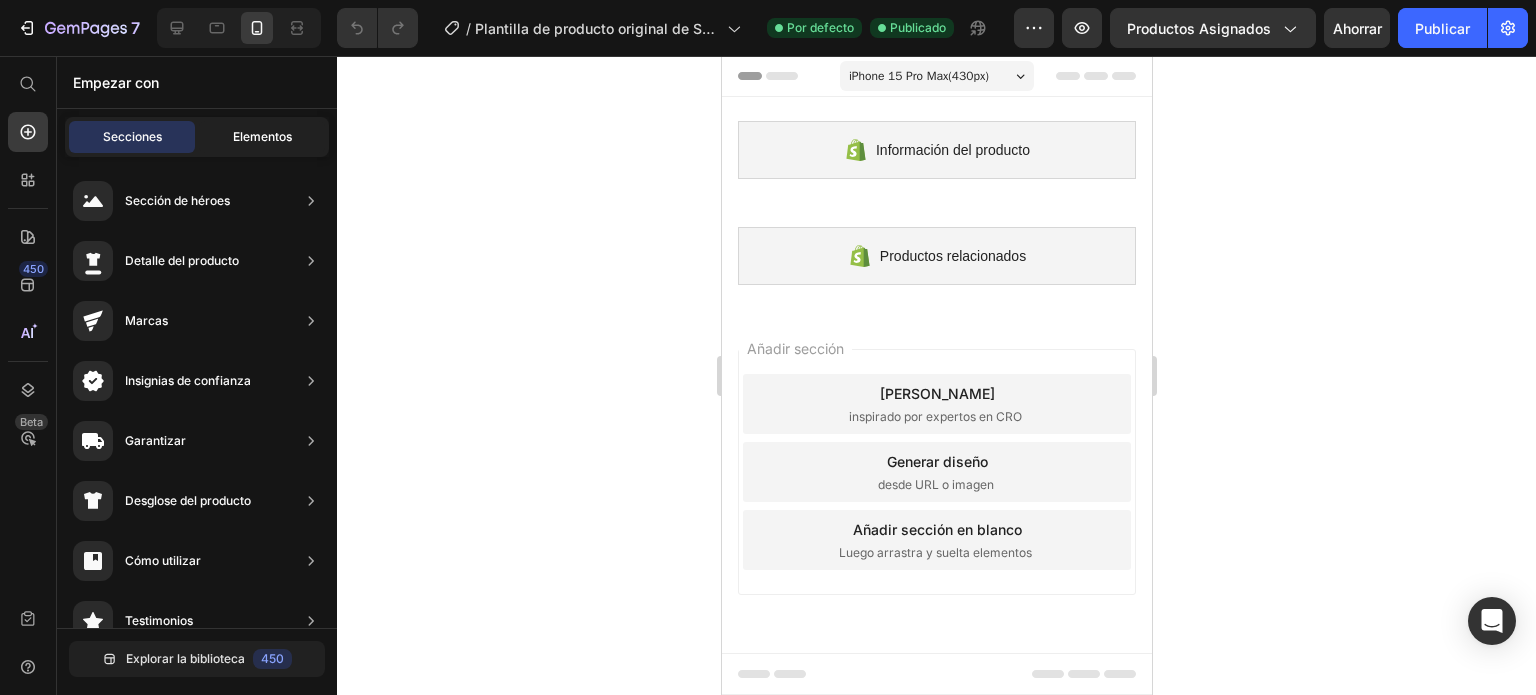 click on "Elementos" at bounding box center [262, 136] 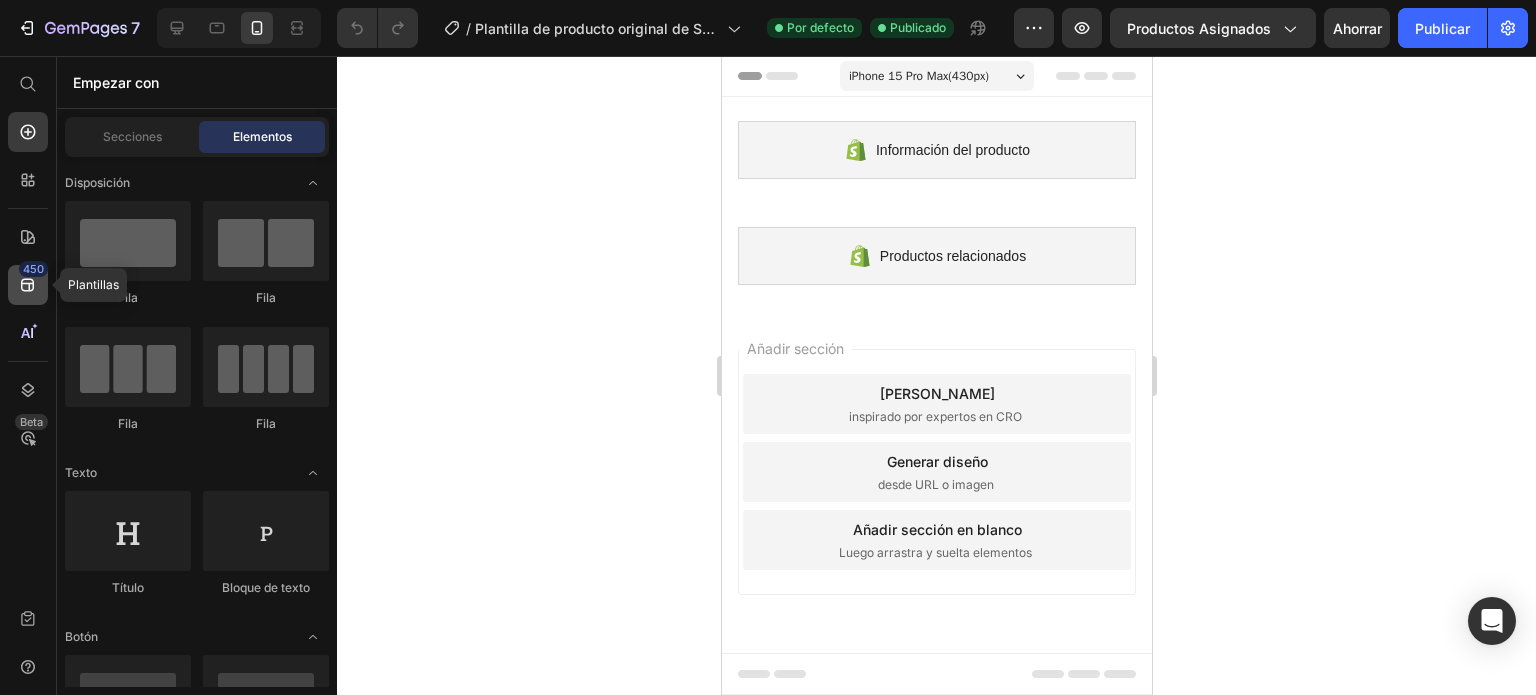 click 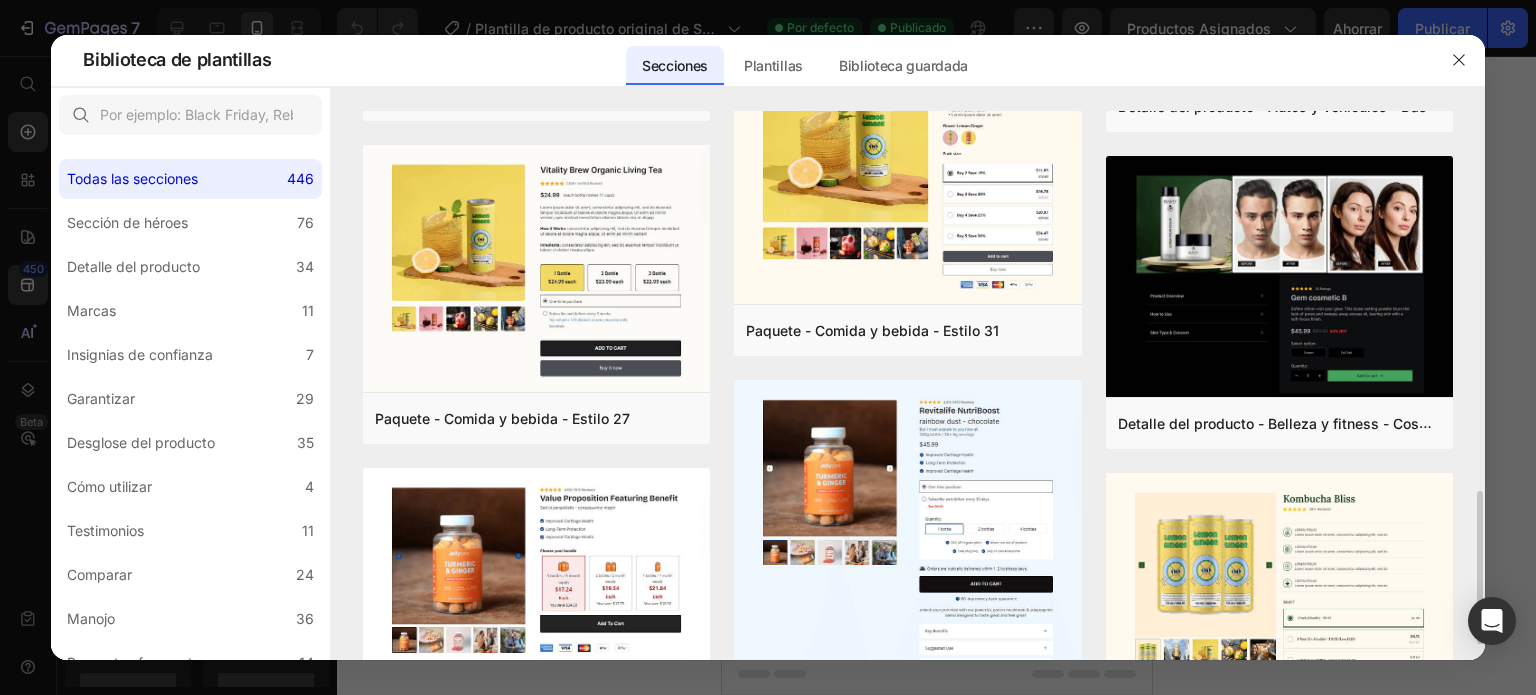 scroll, scrollTop: 1000, scrollLeft: 0, axis: vertical 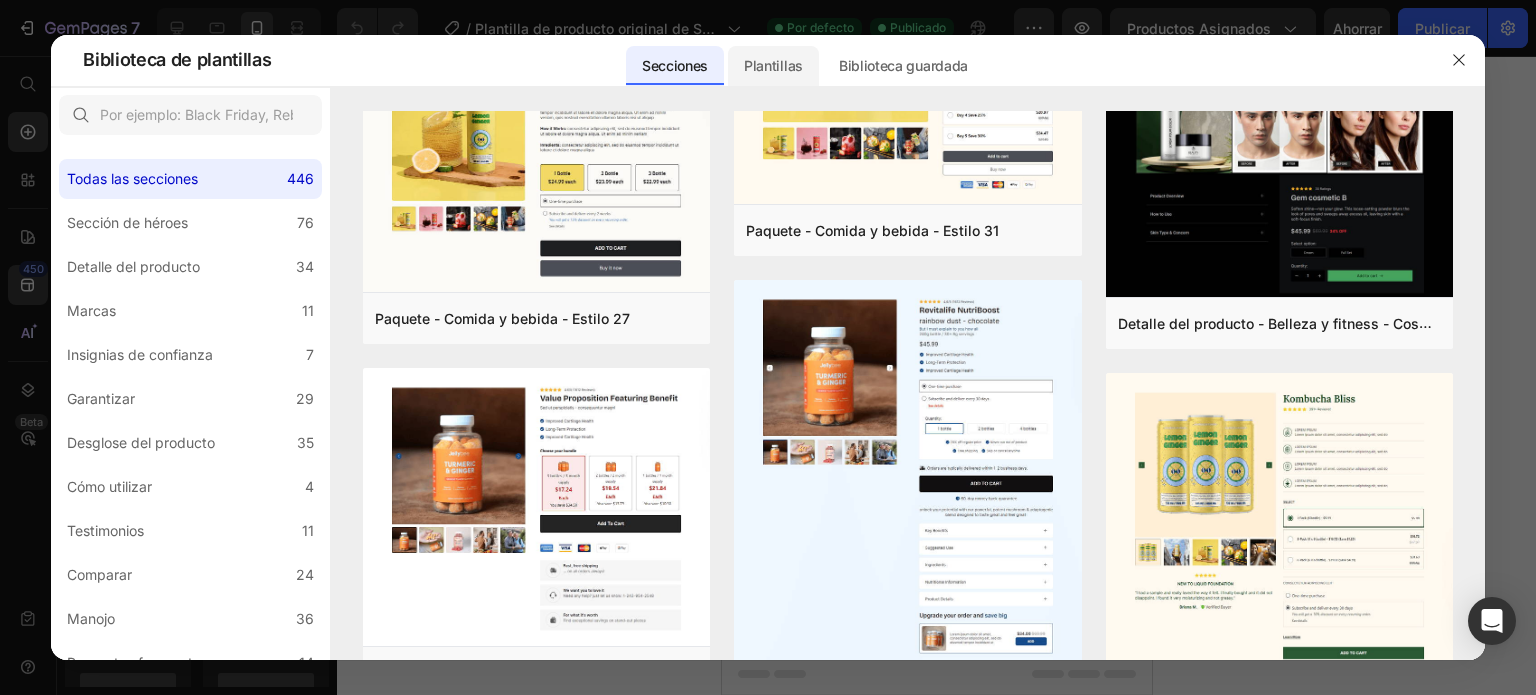 click on "Plantillas" at bounding box center [773, 65] 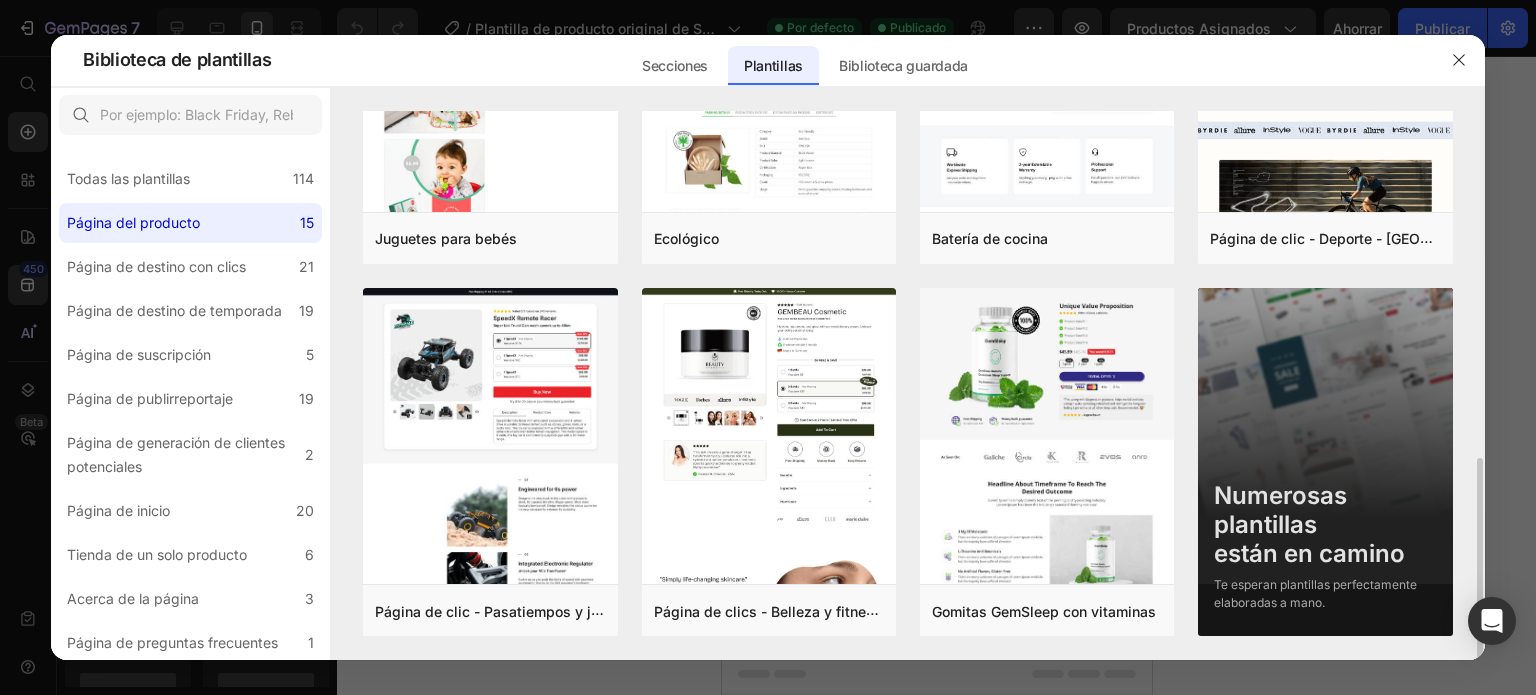 scroll, scrollTop: 940, scrollLeft: 0, axis: vertical 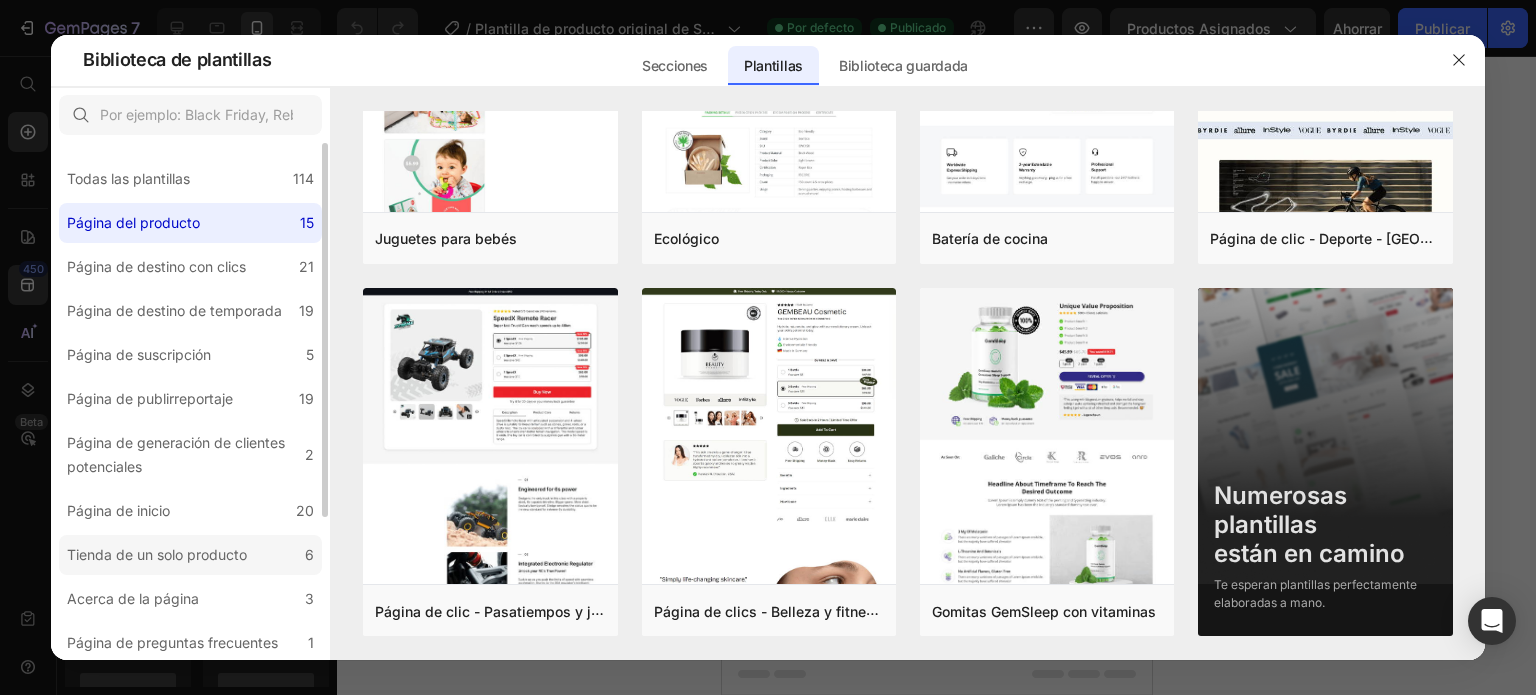 click on "Tienda de un solo producto" at bounding box center (157, 554) 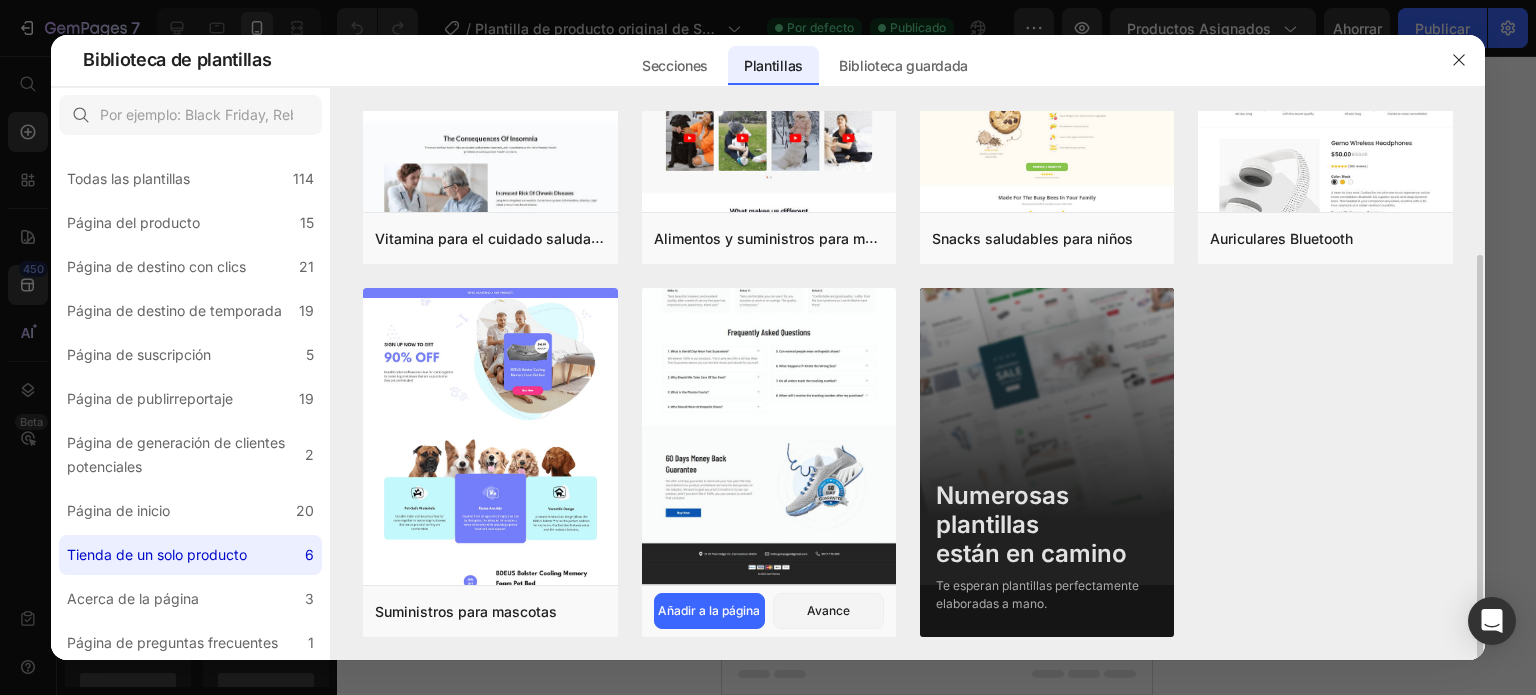 scroll, scrollTop: 0, scrollLeft: 0, axis: both 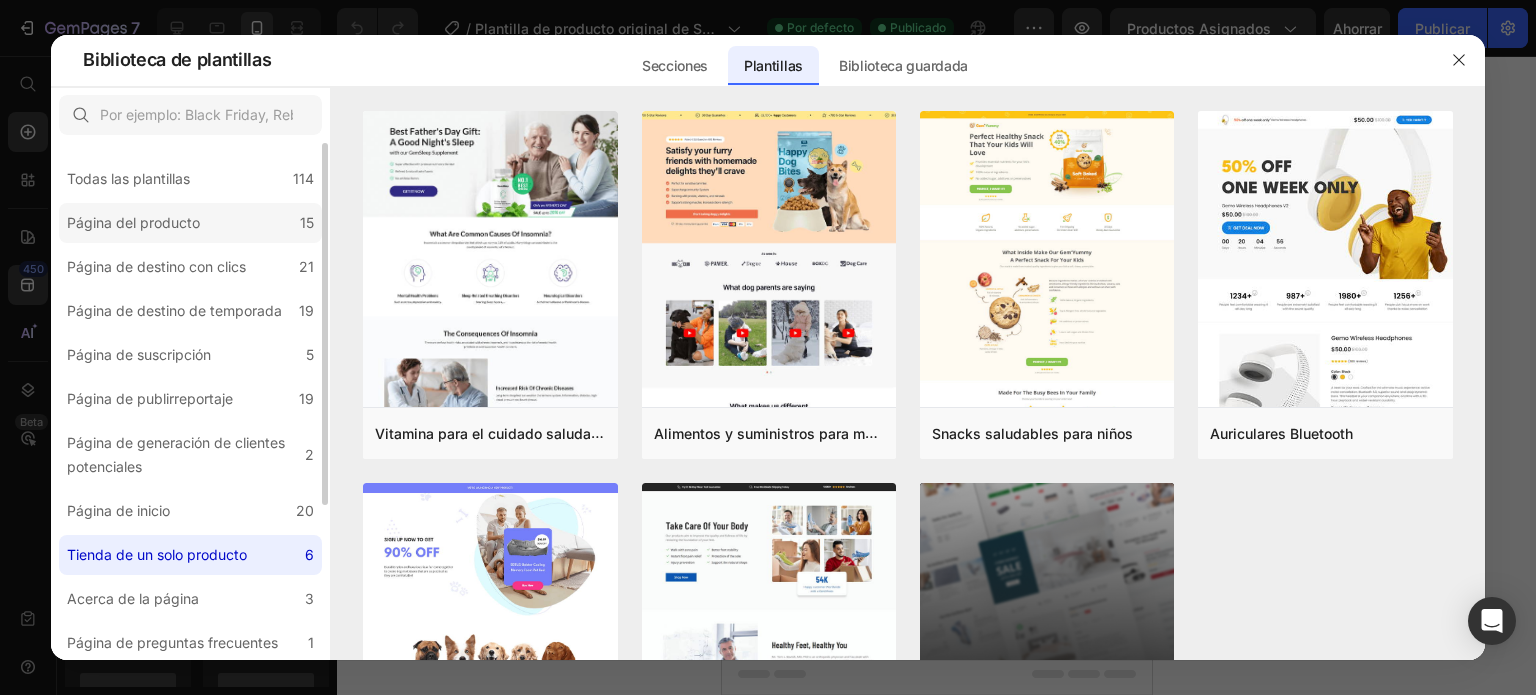 click on "Página del producto" at bounding box center [133, 222] 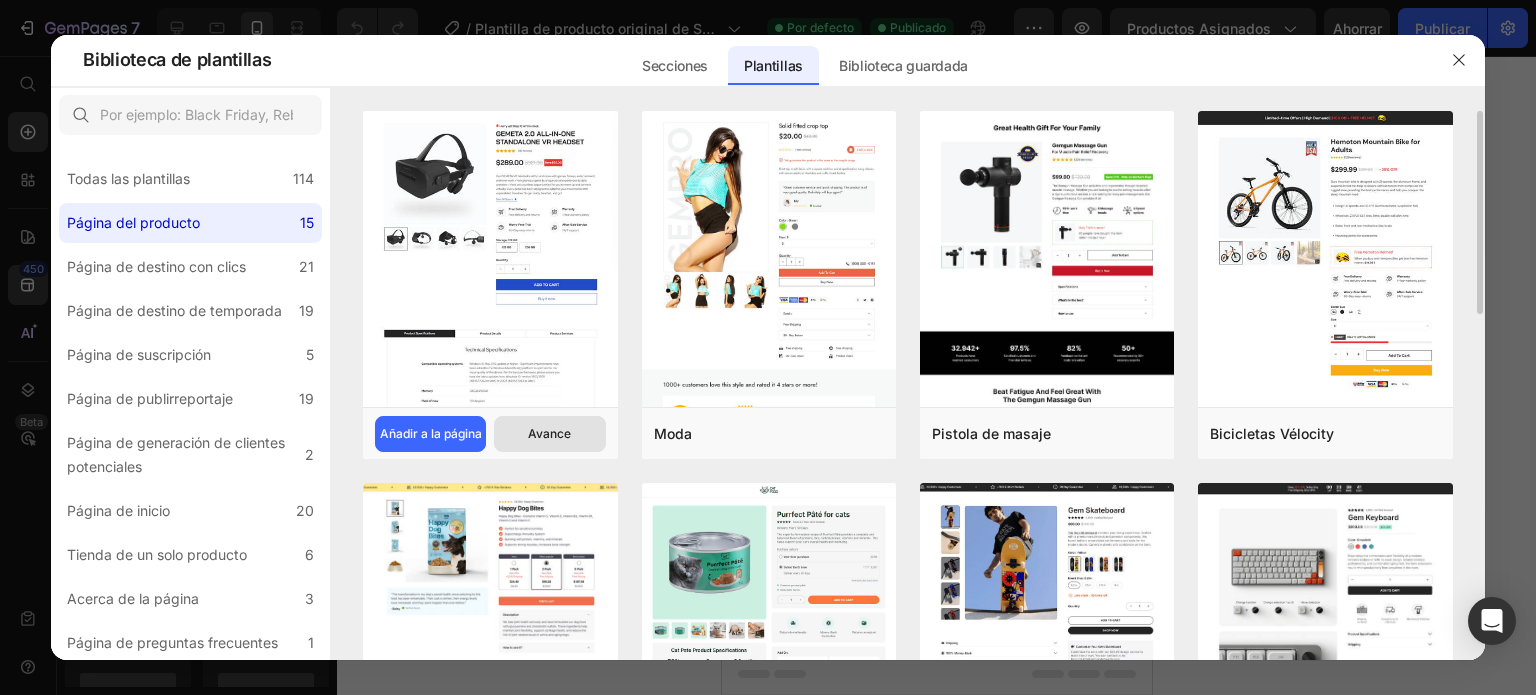 click on "Avance" at bounding box center (549, 433) 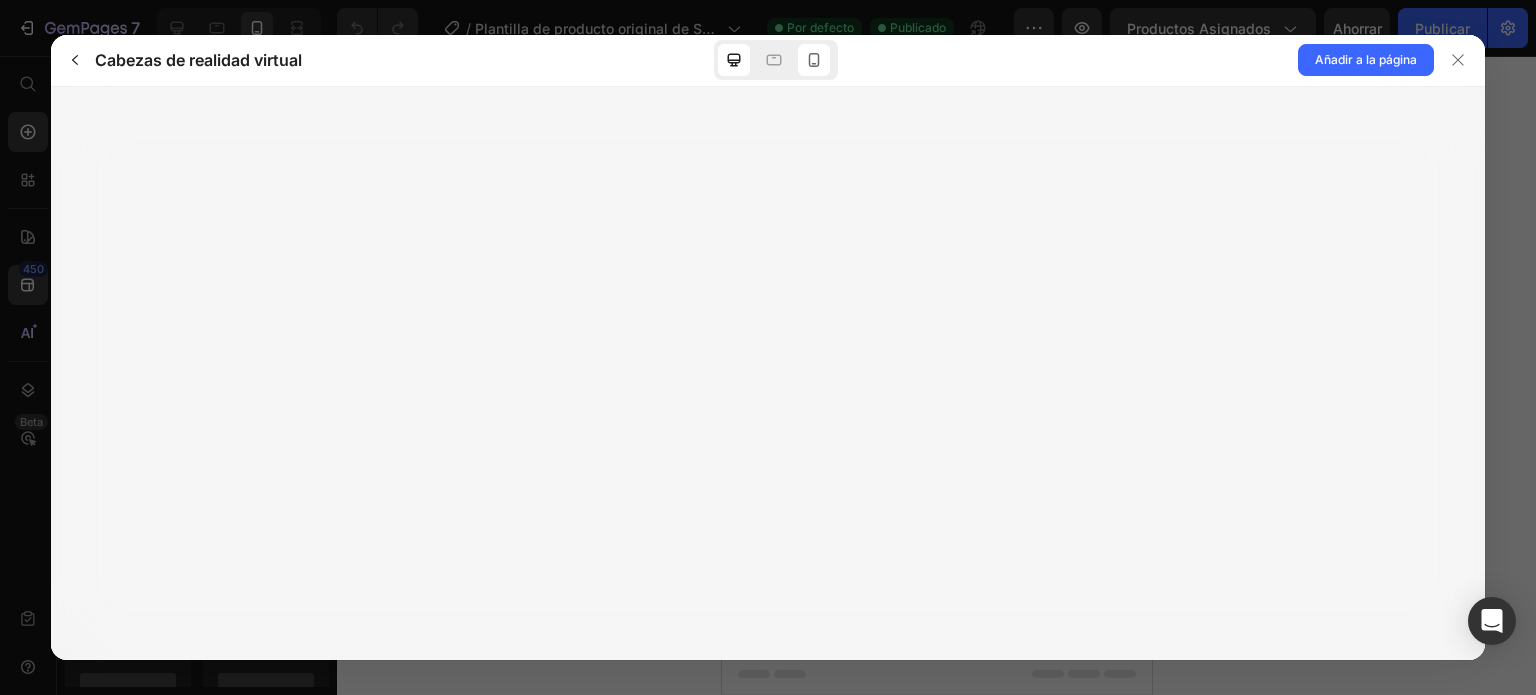 click 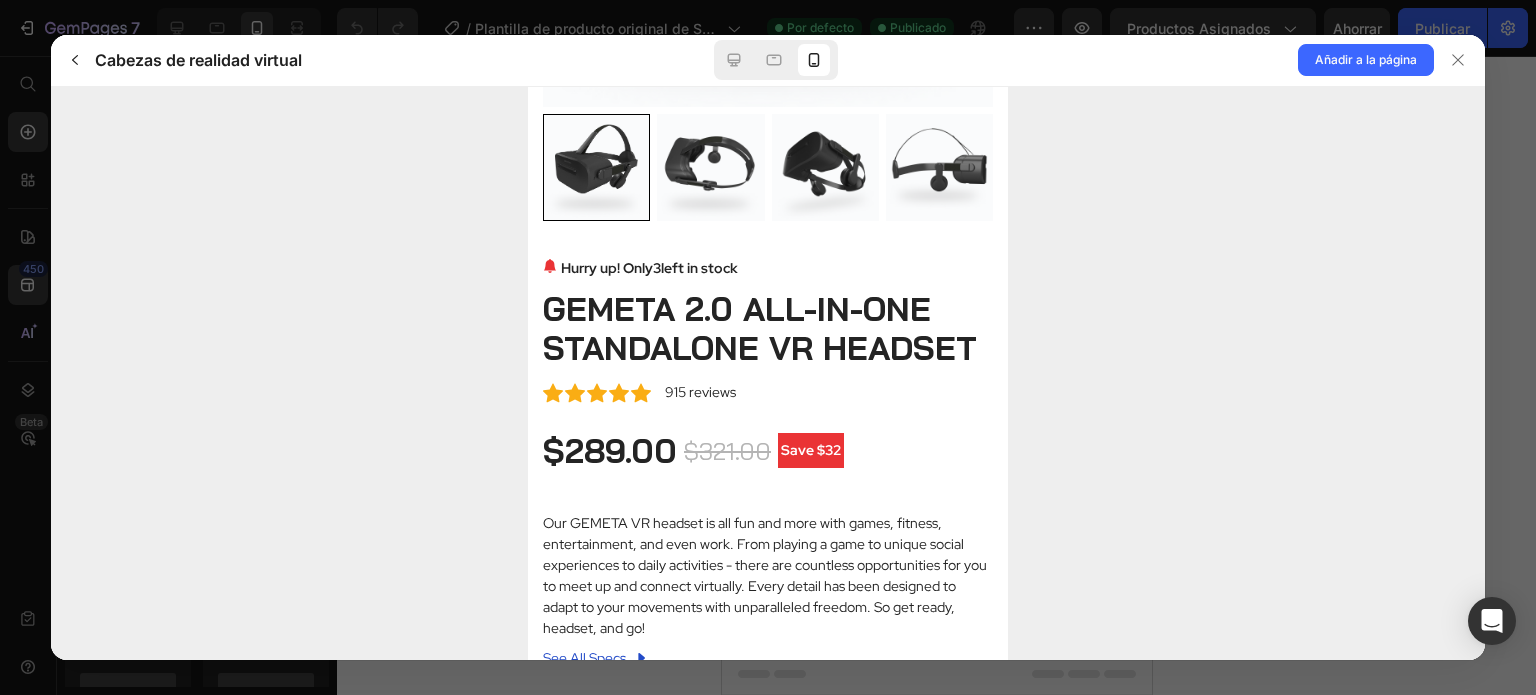 scroll, scrollTop: 300, scrollLeft: 0, axis: vertical 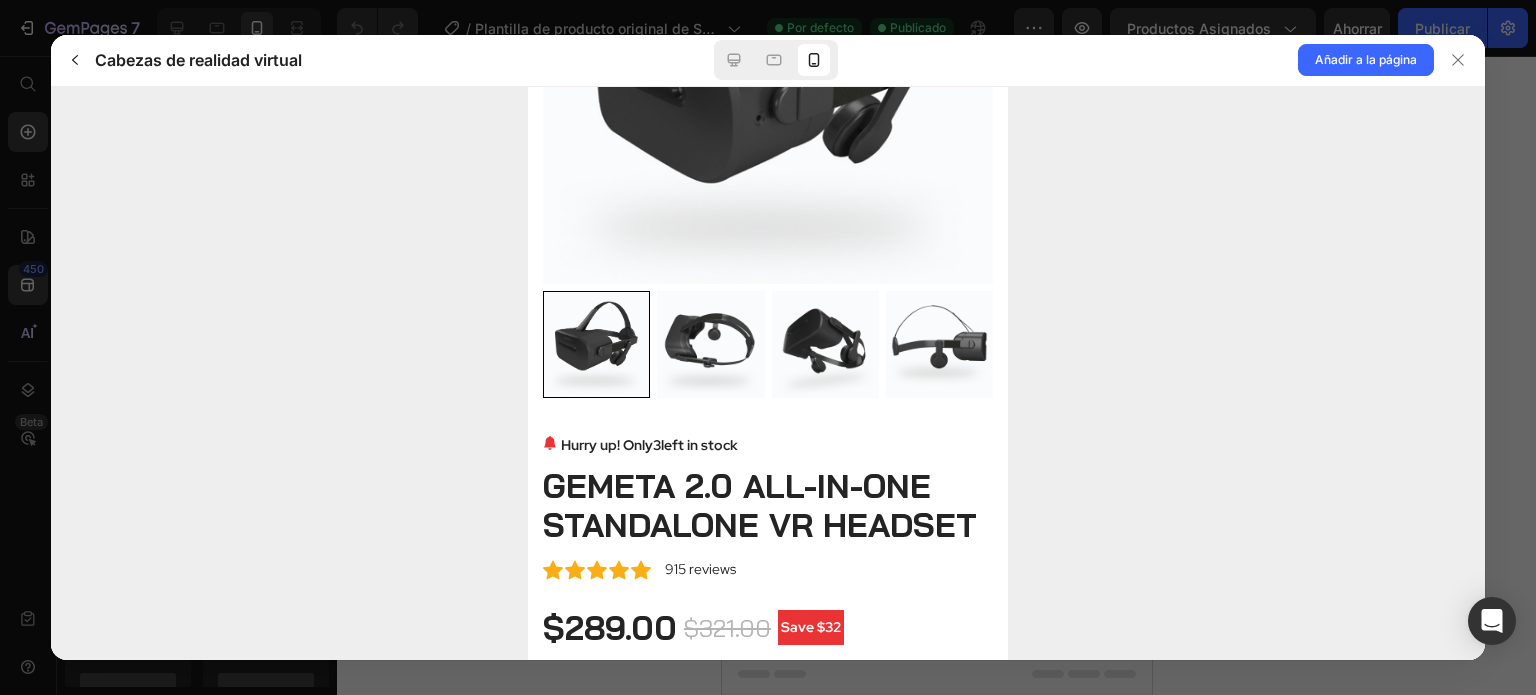 drag, startPoint x: 680, startPoint y: 149, endPoint x: 413, endPoint y: 275, distance: 295.23718 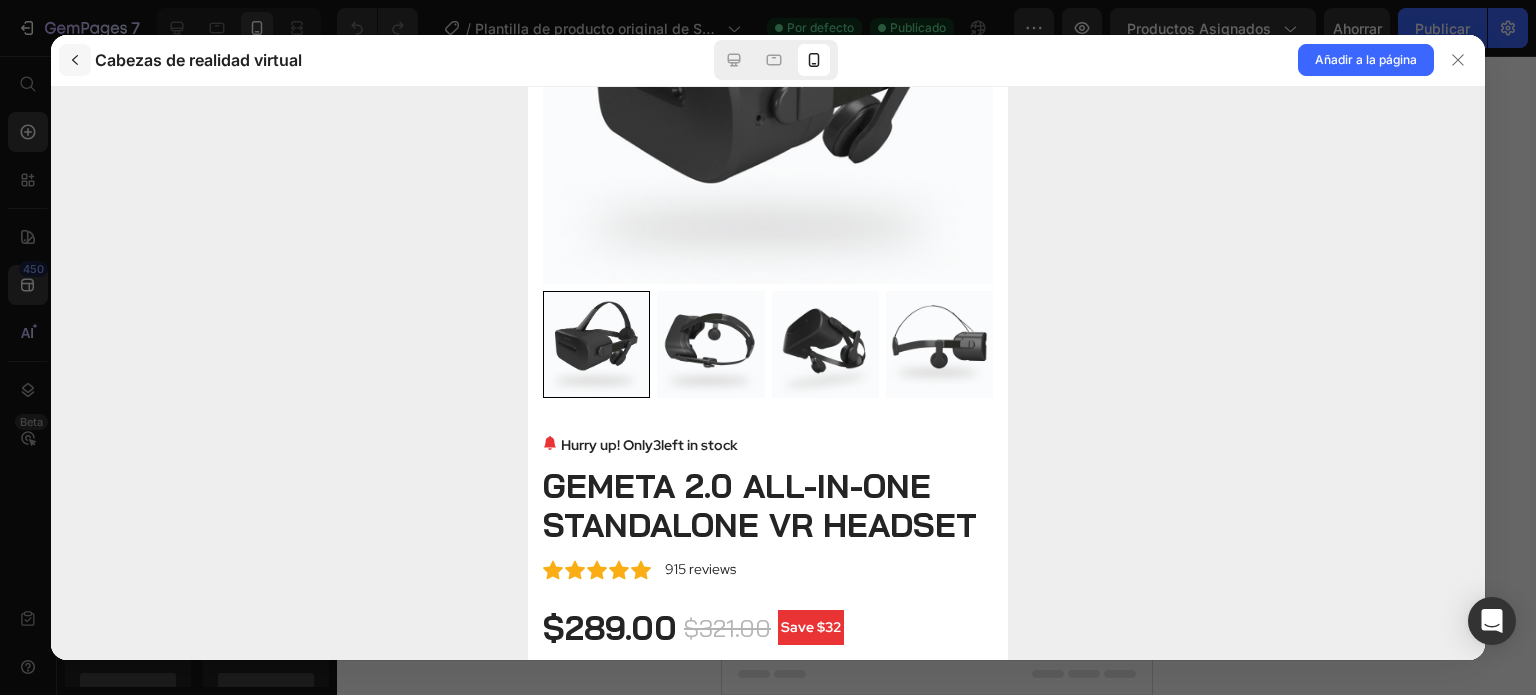 click 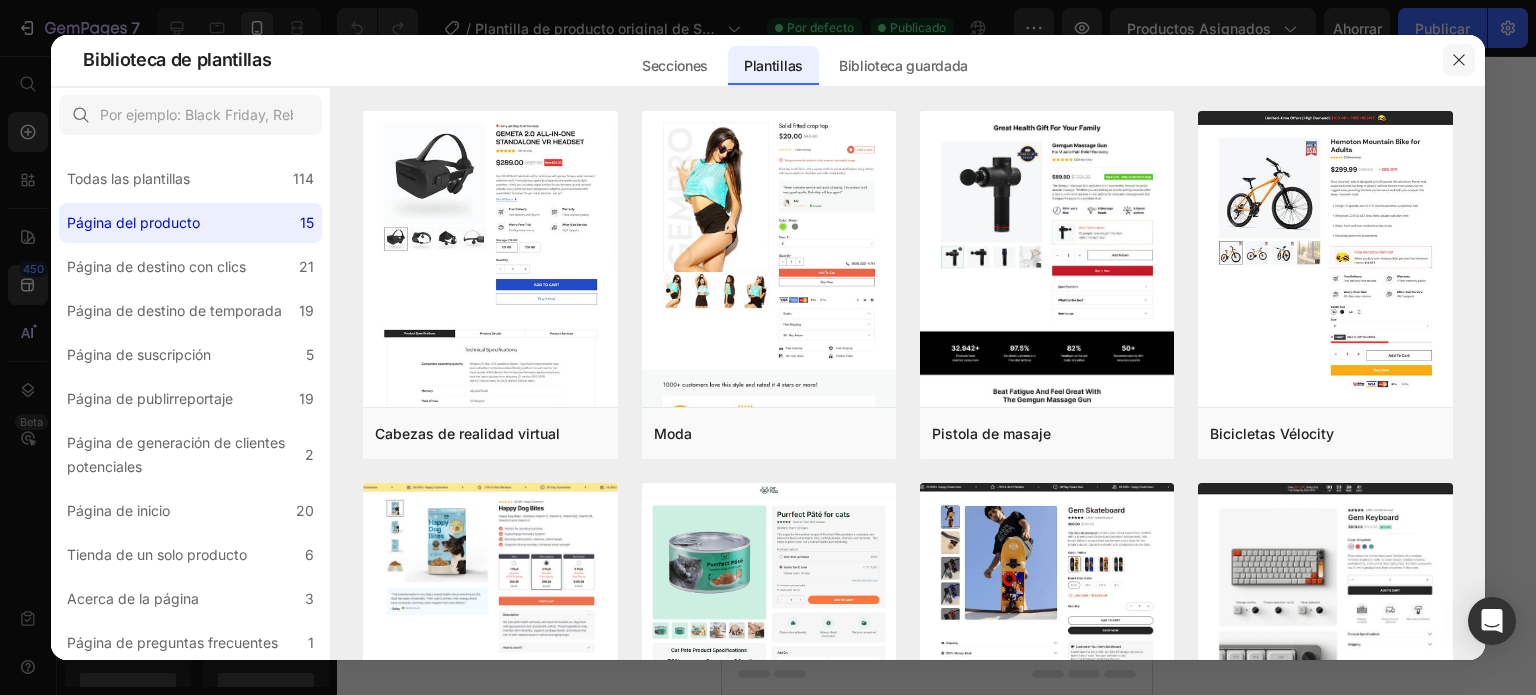 click at bounding box center [1459, 60] 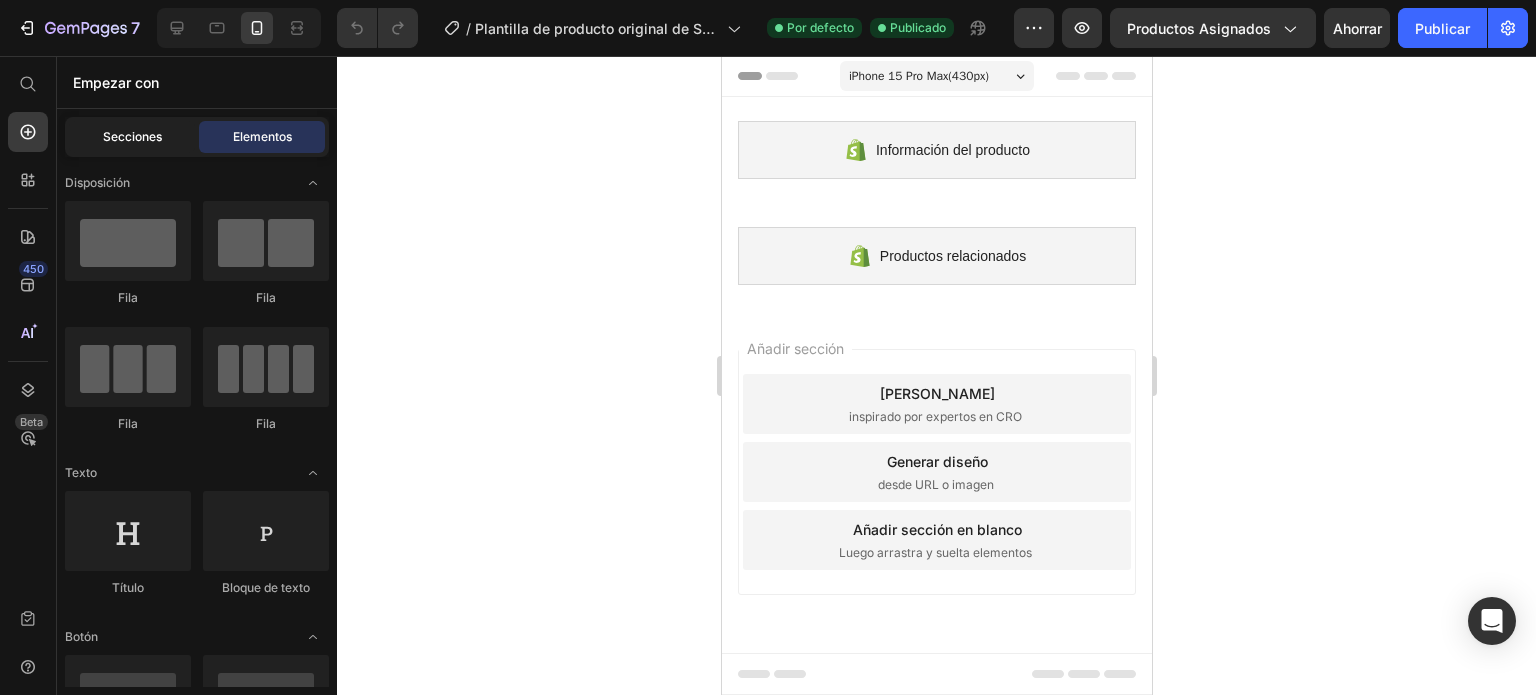 click on "Secciones" at bounding box center [132, 136] 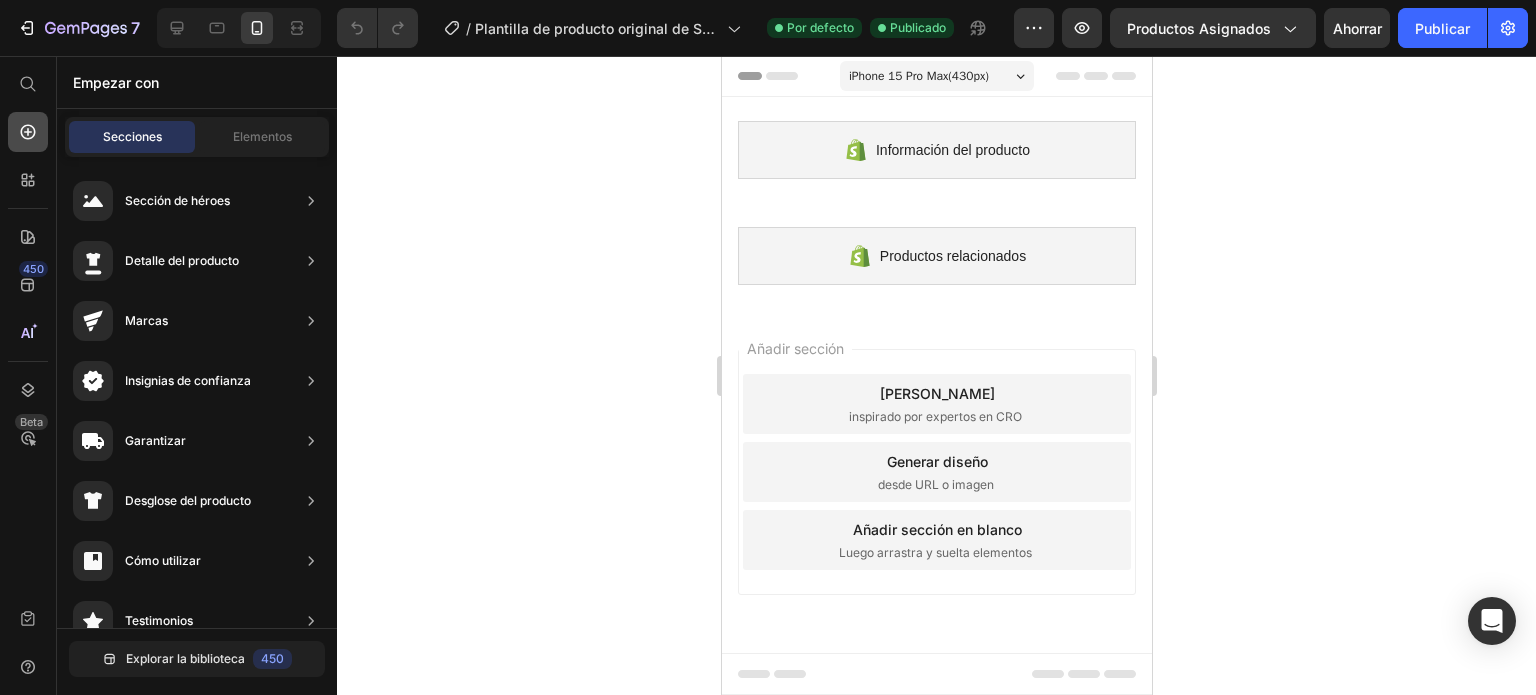 click 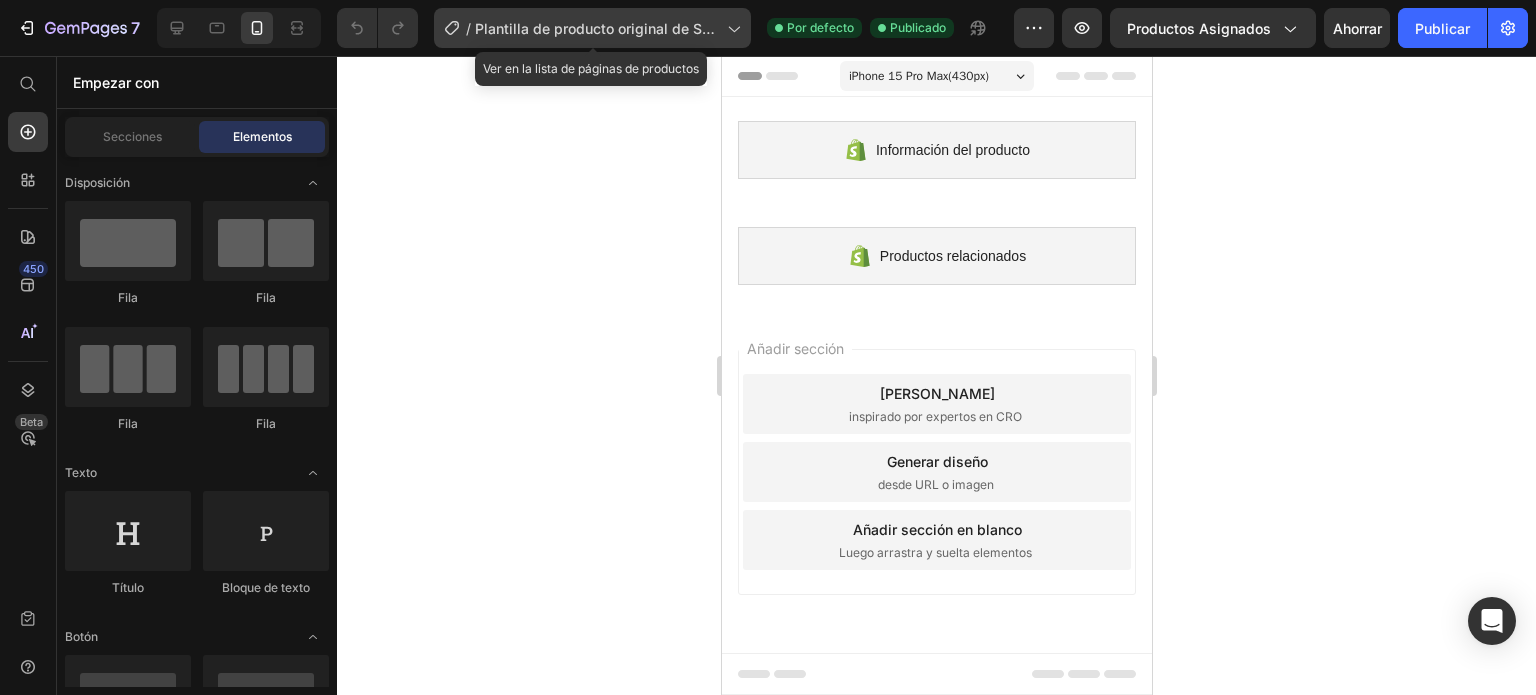 click 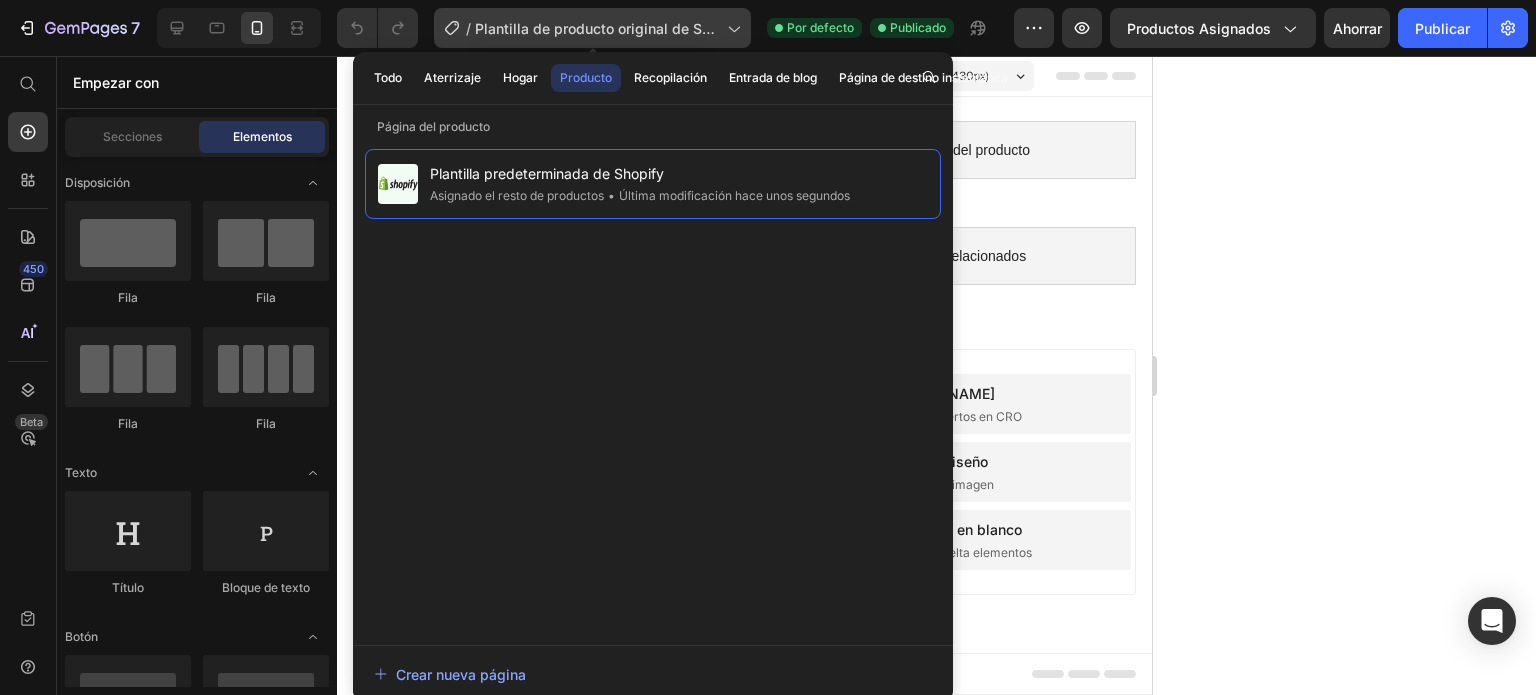 click 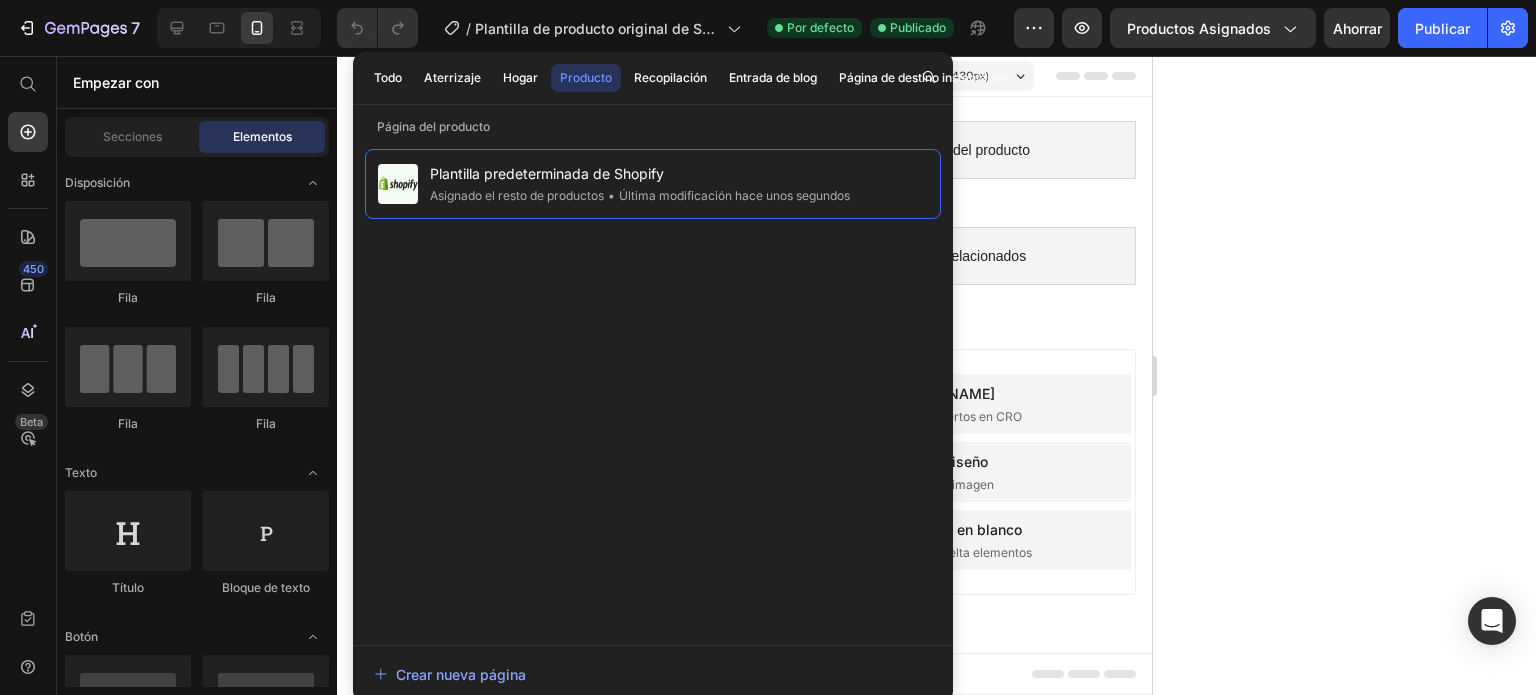 click 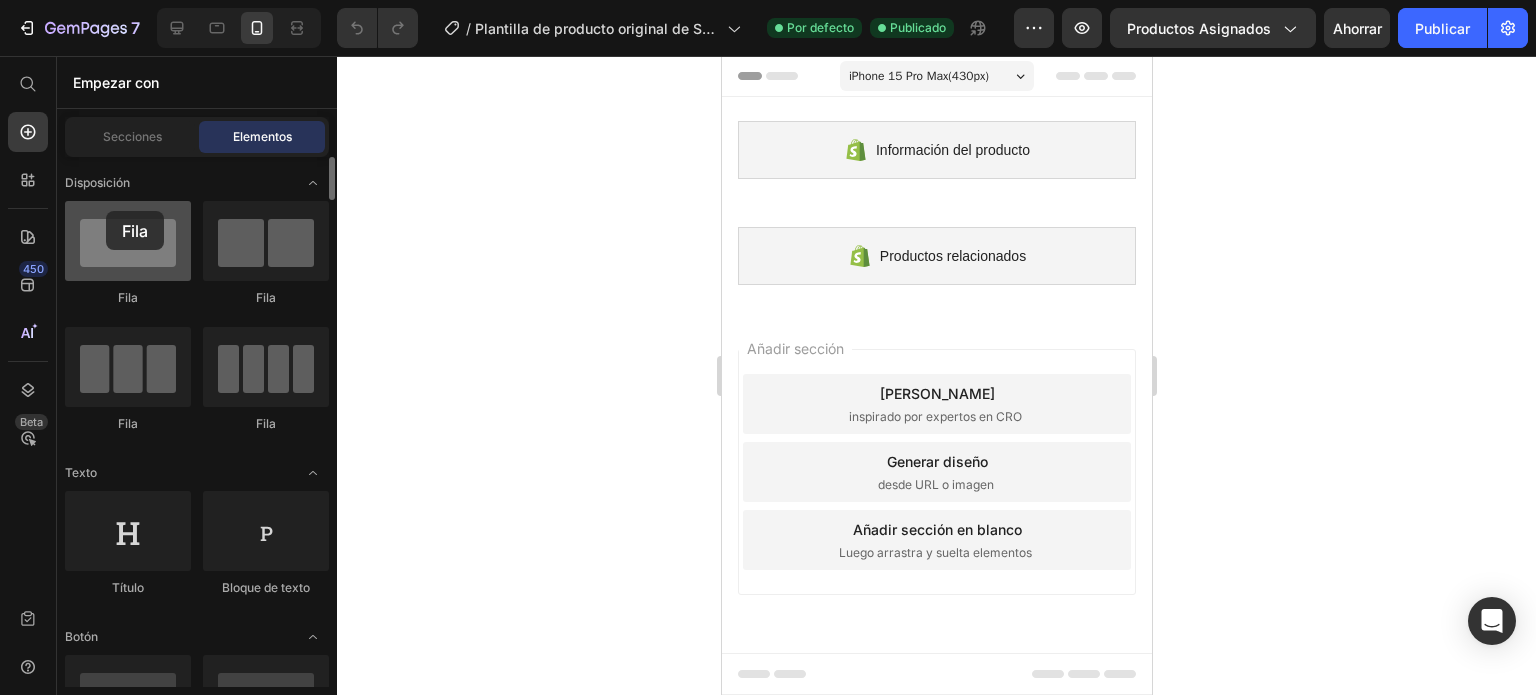 drag, startPoint x: 124, startPoint y: 227, endPoint x: 105, endPoint y: 213, distance: 23.600847 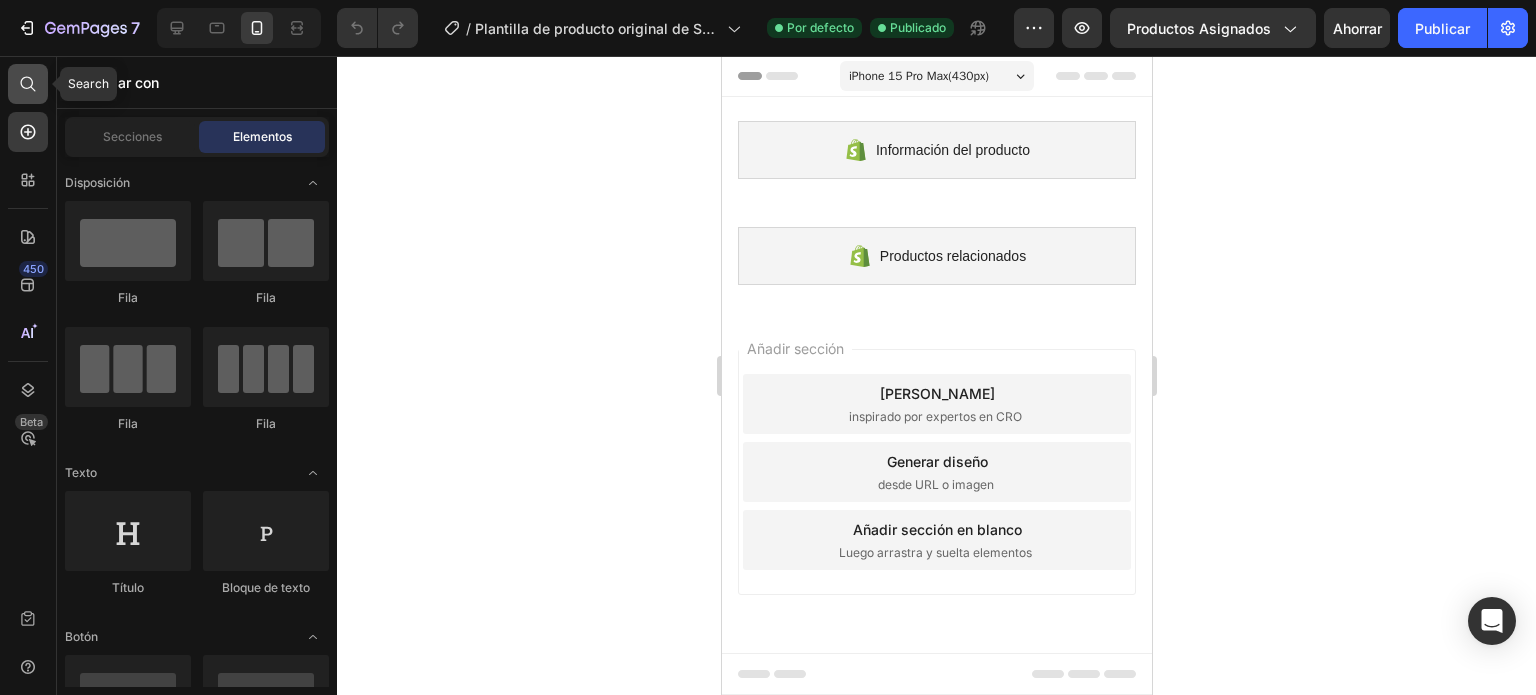 click 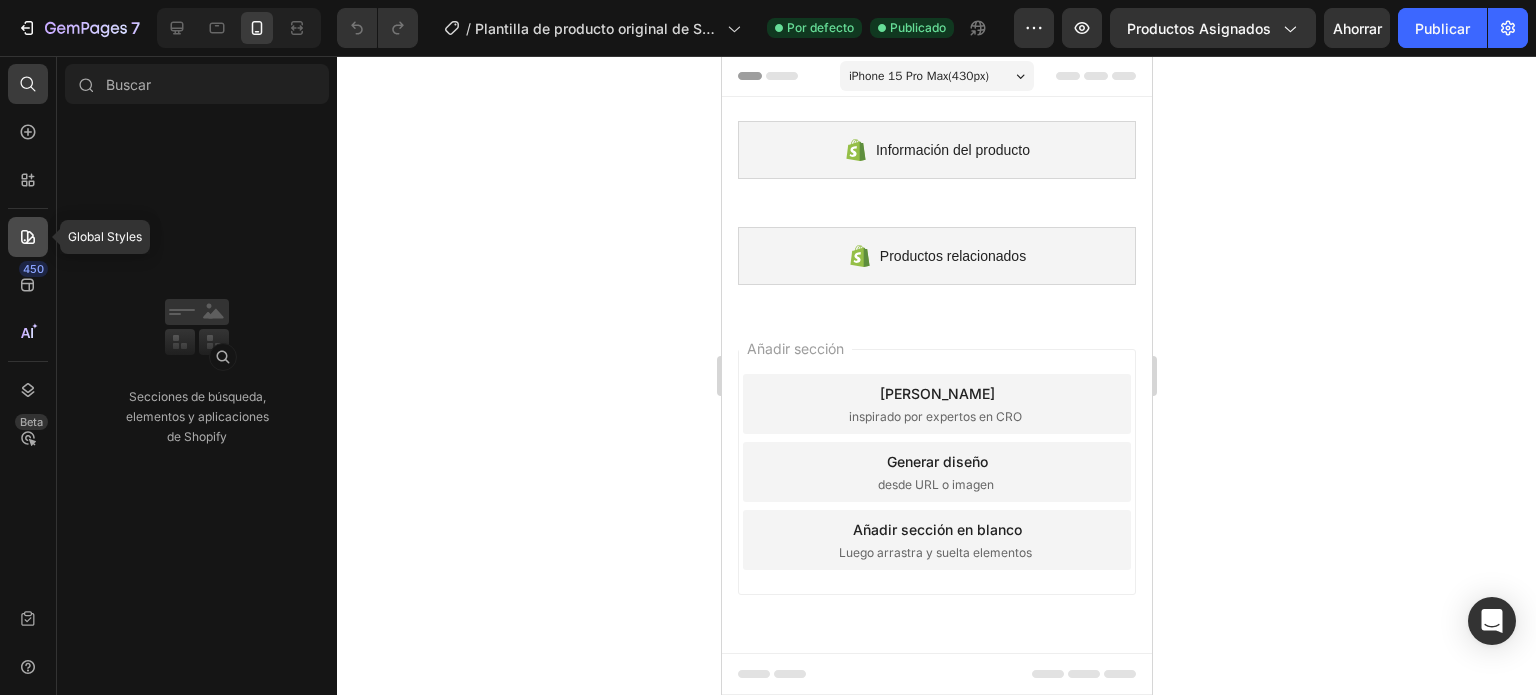 click 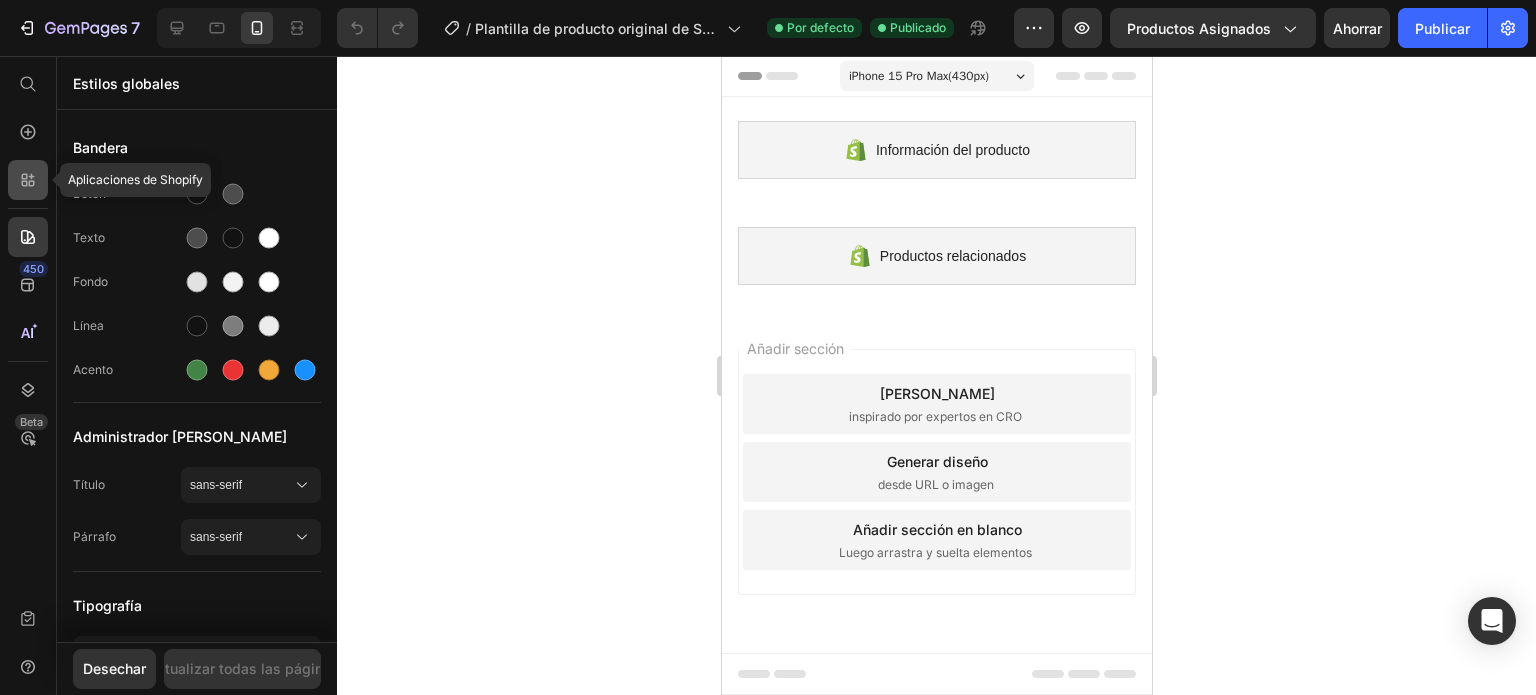 click 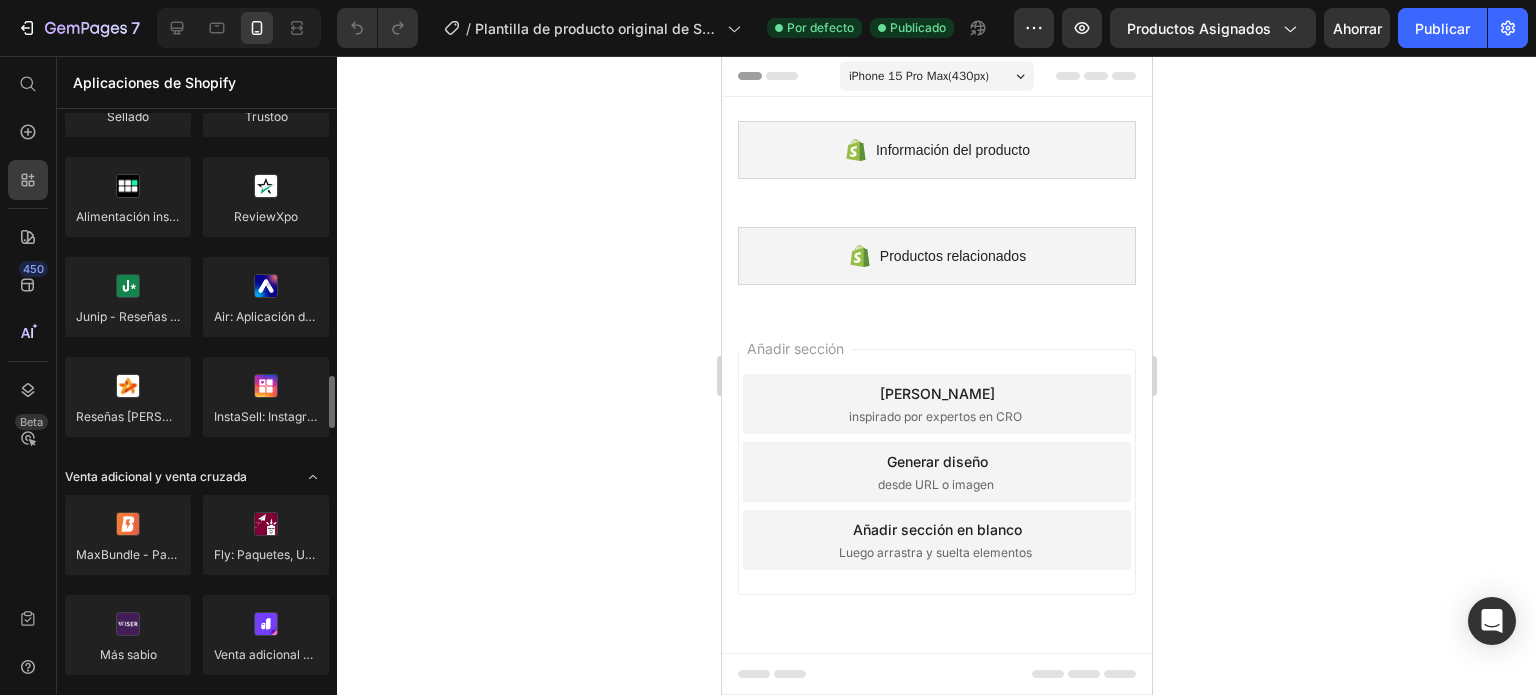 scroll, scrollTop: 700, scrollLeft: 0, axis: vertical 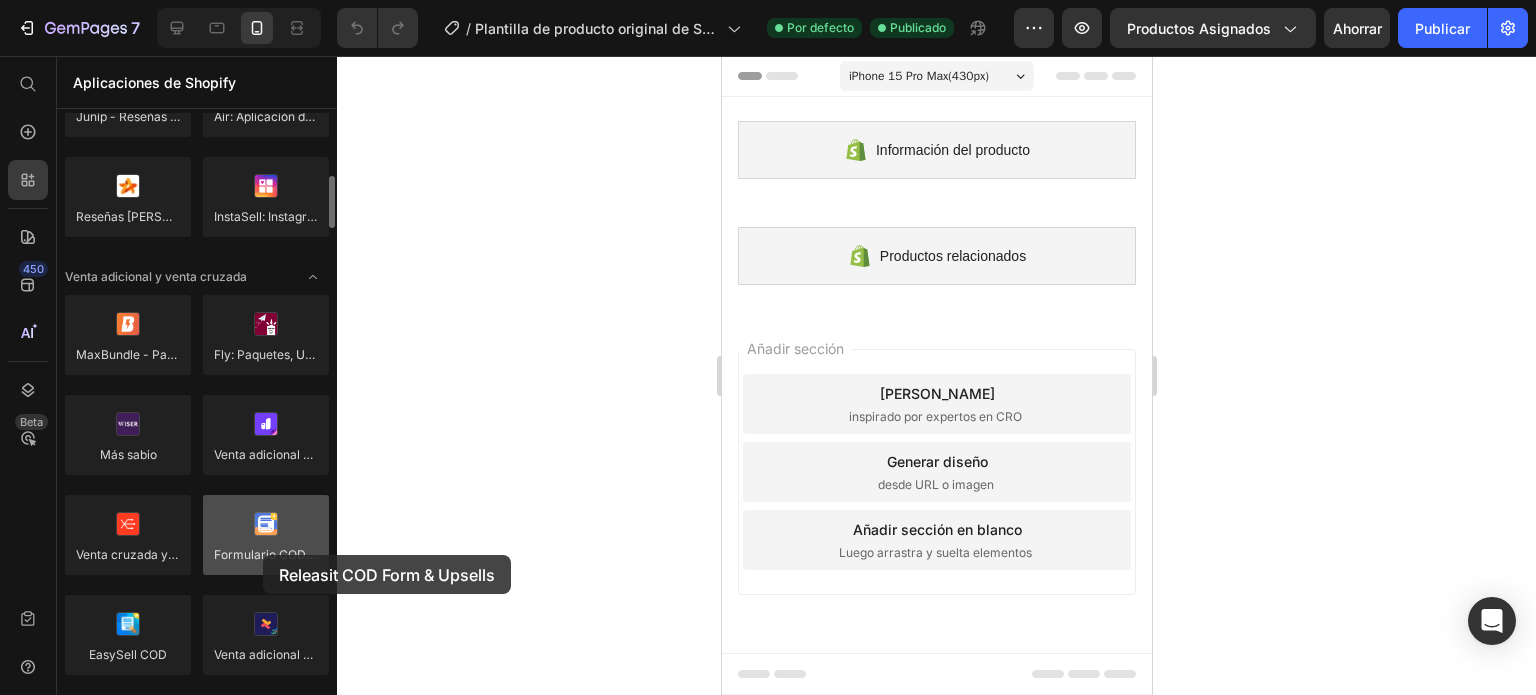 click at bounding box center [266, 535] 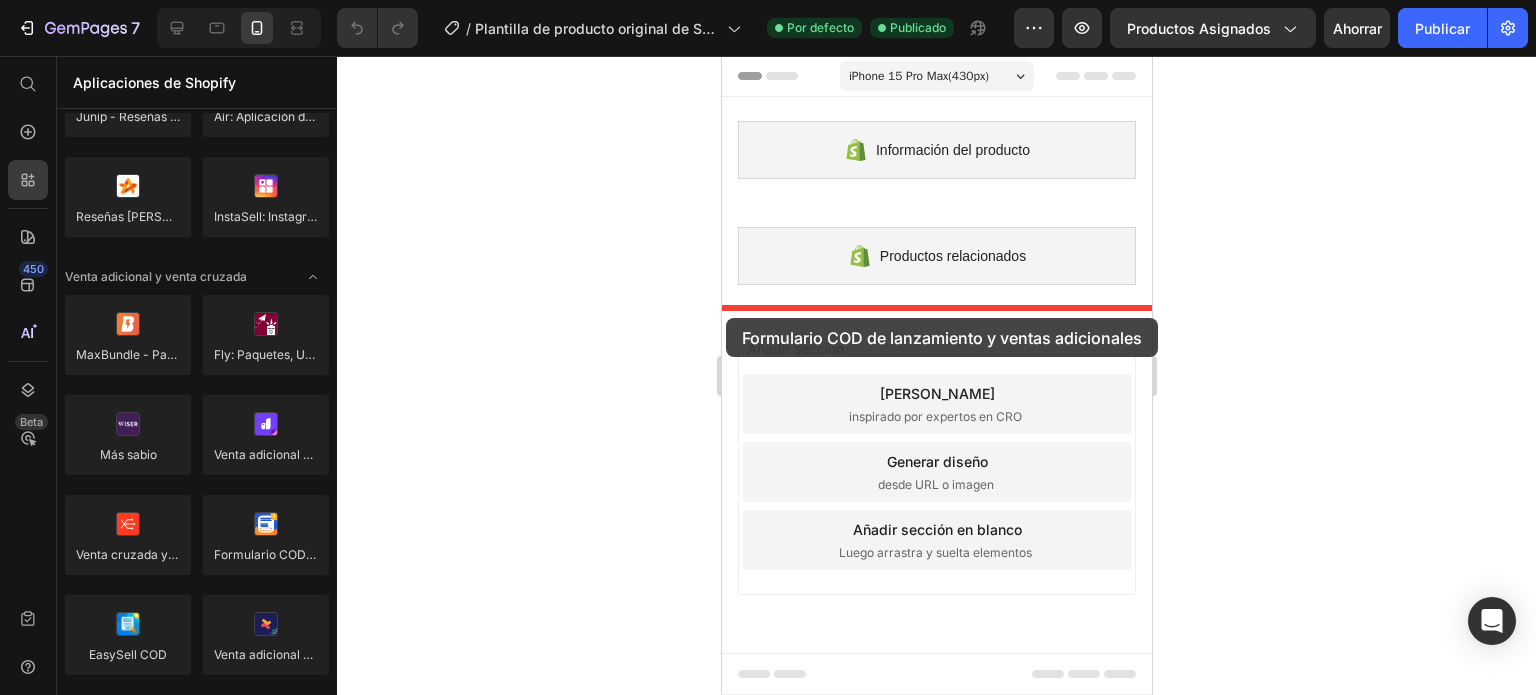 drag, startPoint x: 983, startPoint y: 610, endPoint x: 725, endPoint y: 318, distance: 389.65112 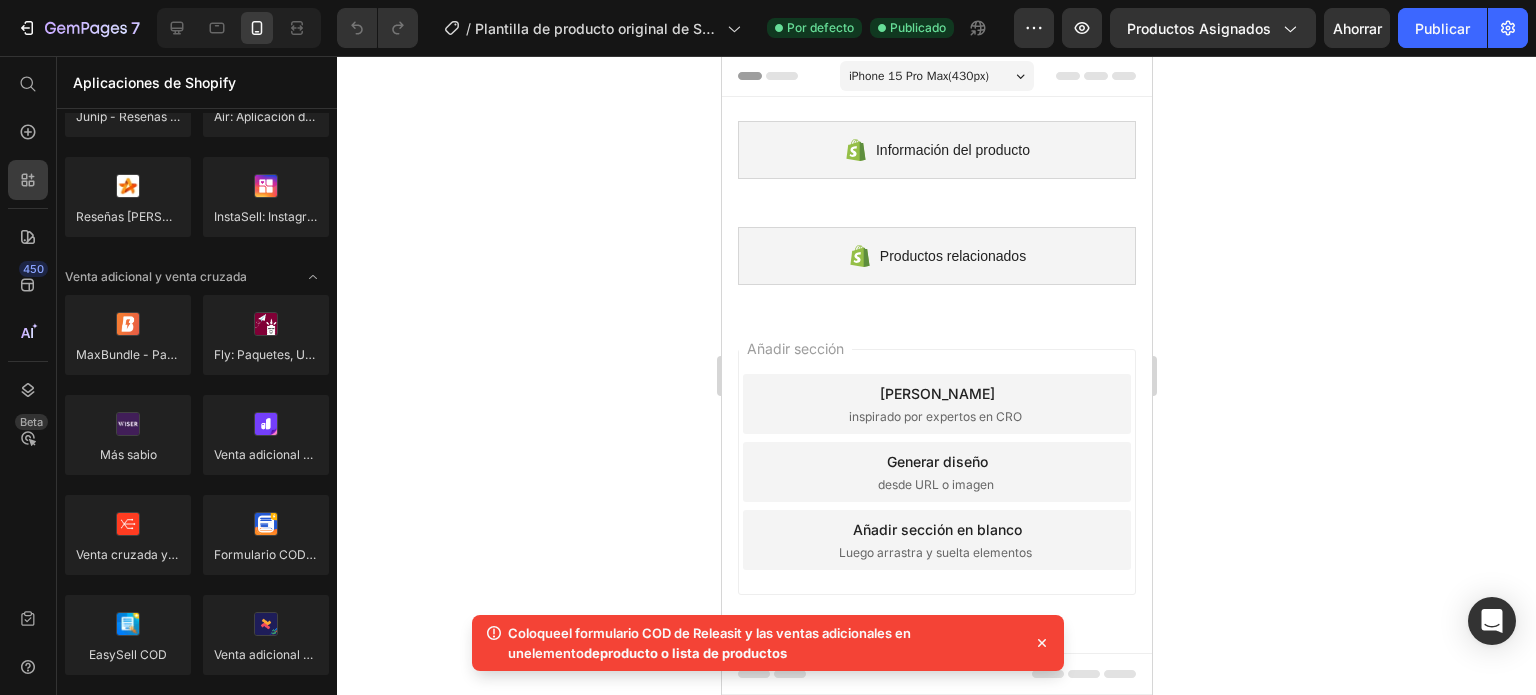 click 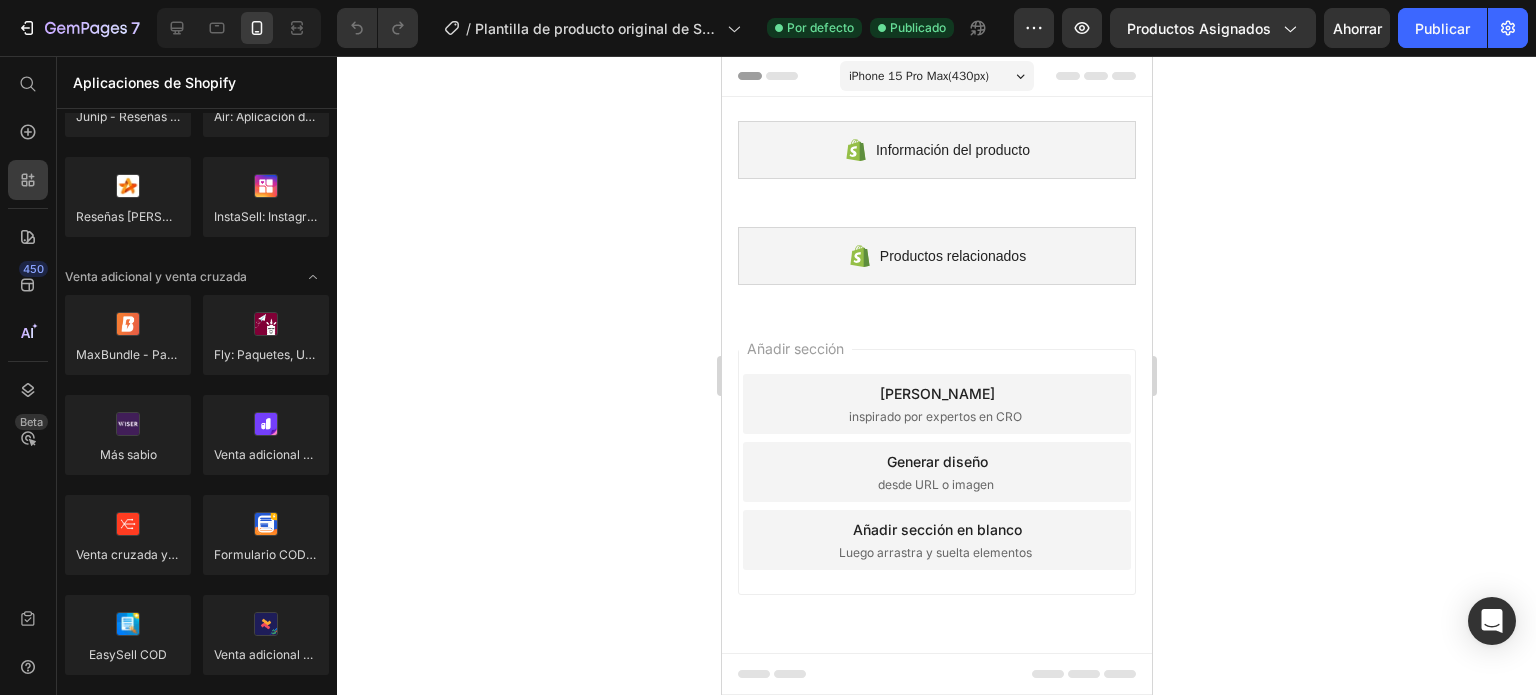 click on "Elija plantillas inspirado por expertos en CRO" at bounding box center [936, 404] 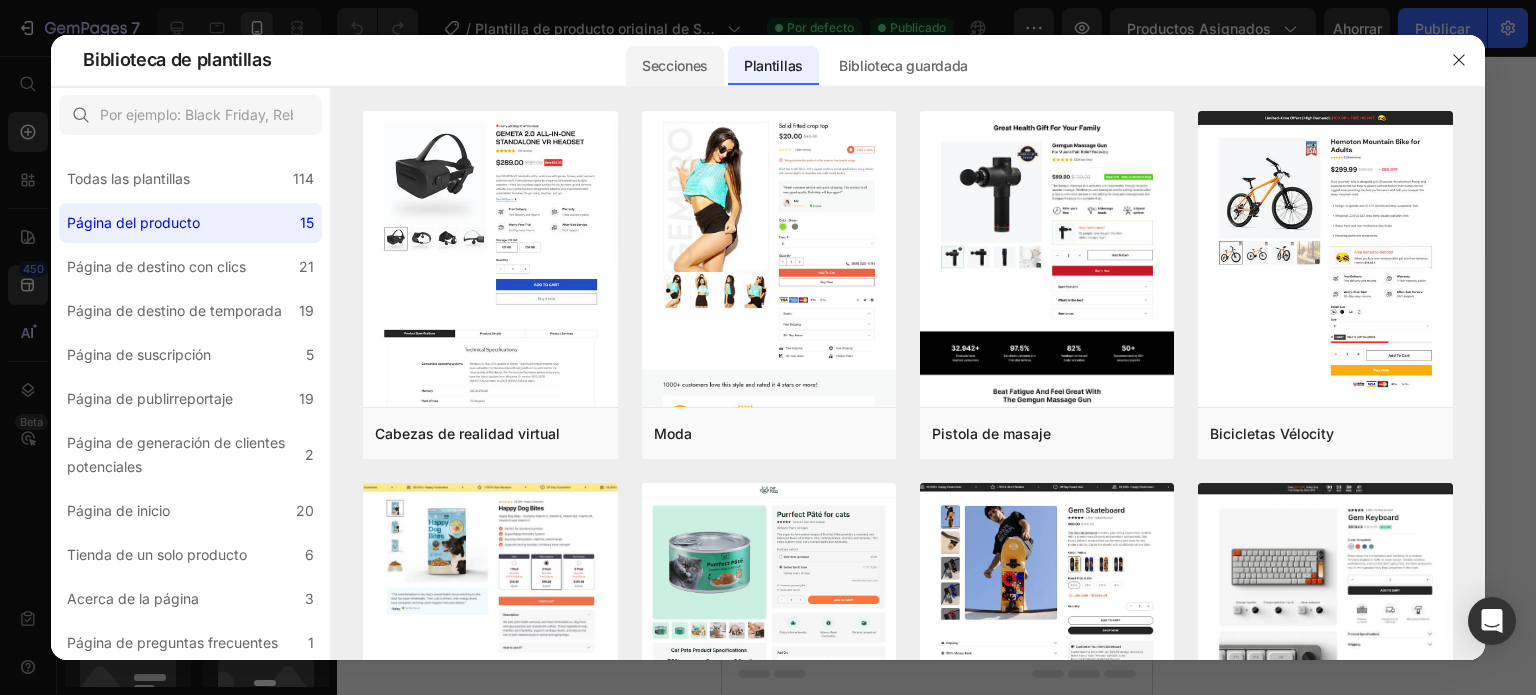 click on "Secciones" at bounding box center (675, 65) 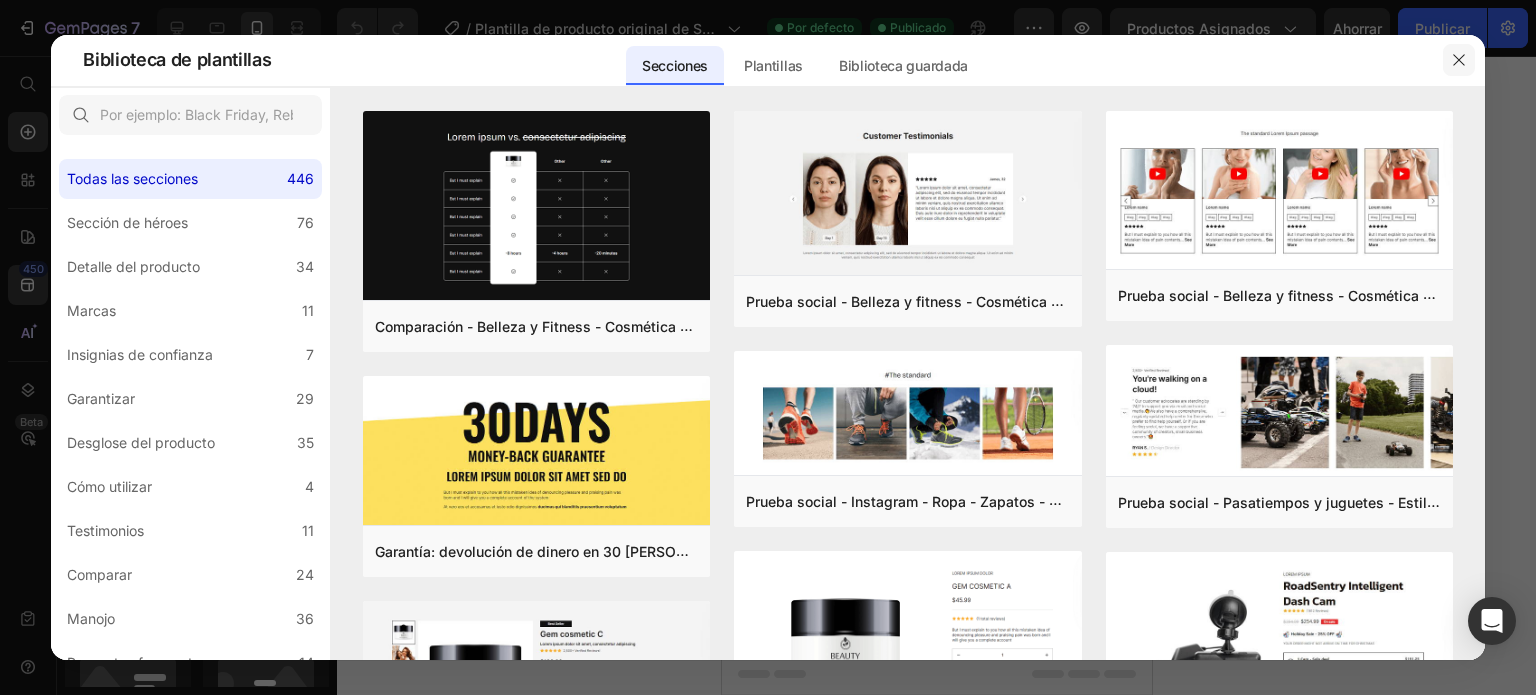click at bounding box center [1459, 60] 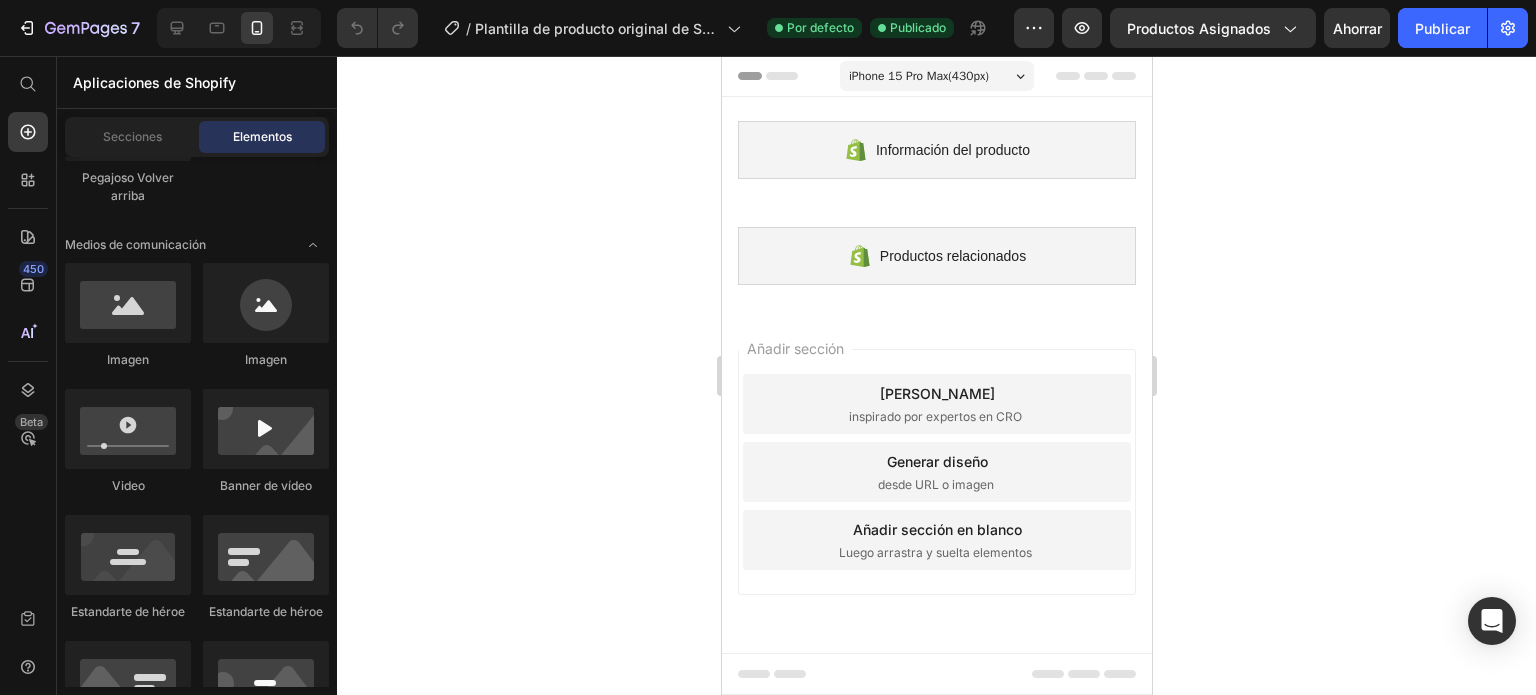 click on "Luego arrastra y suelta elementos" at bounding box center (934, 552) 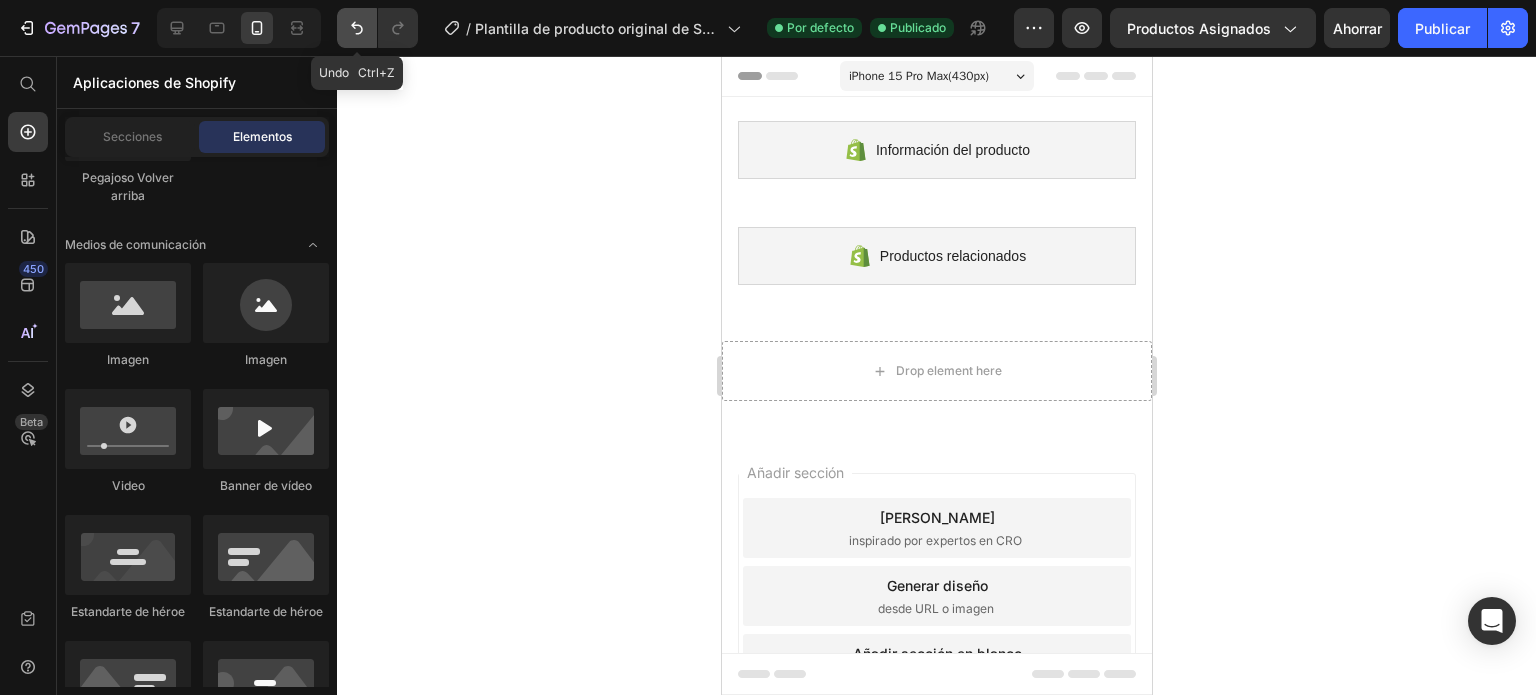 click 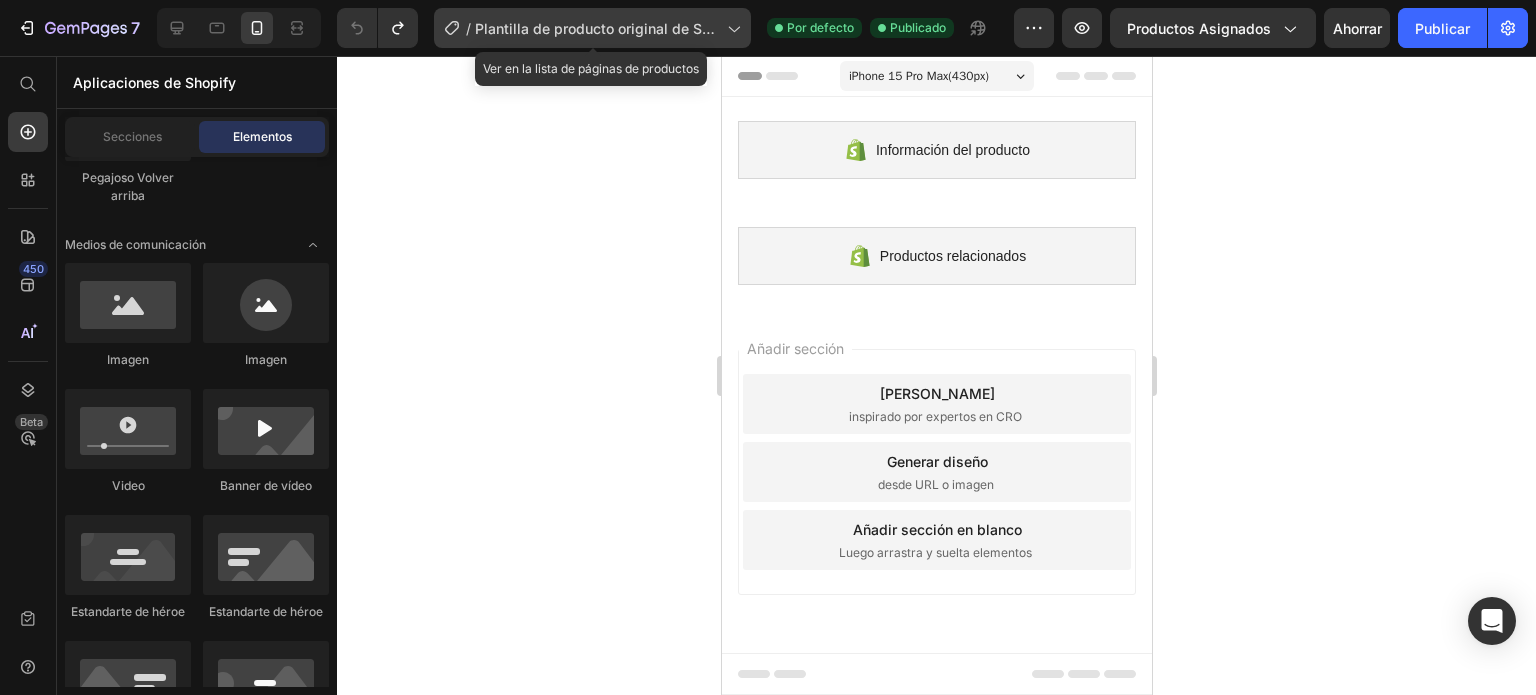 click 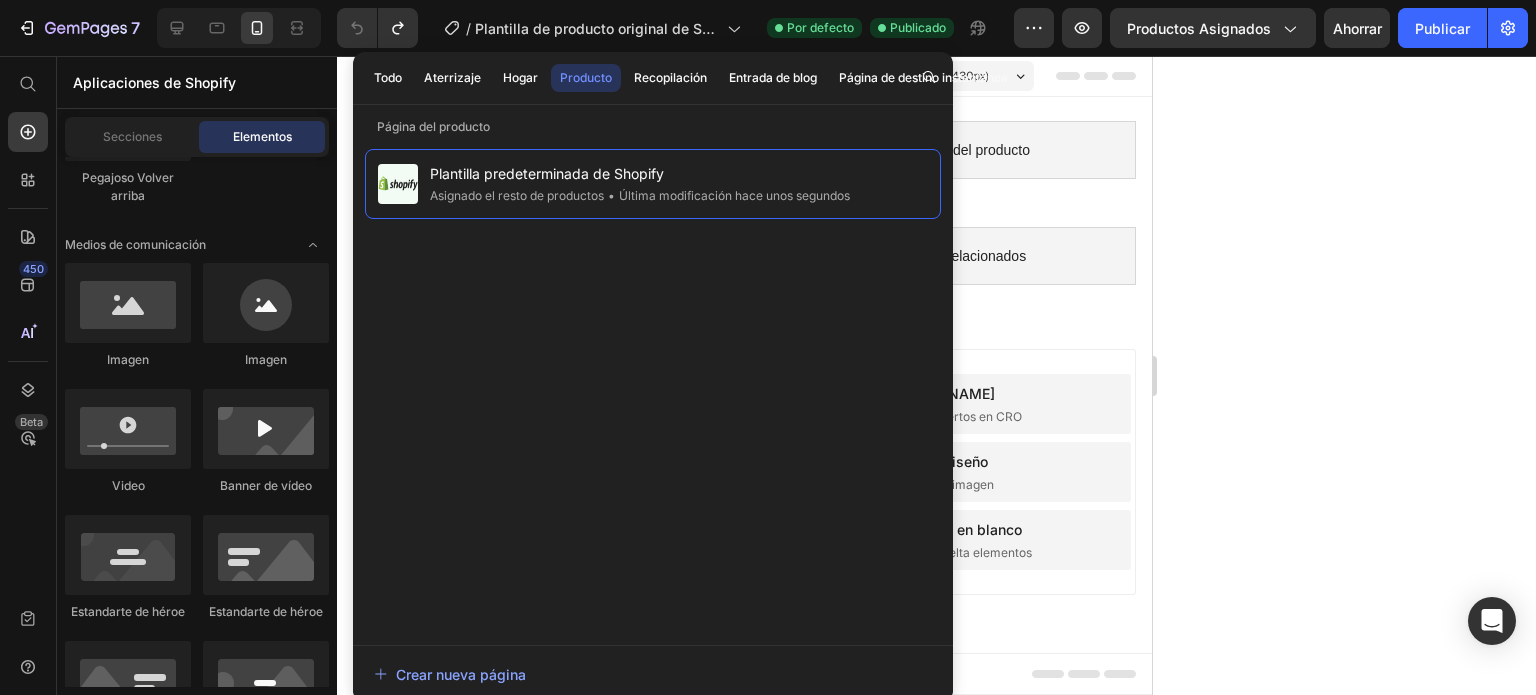 click 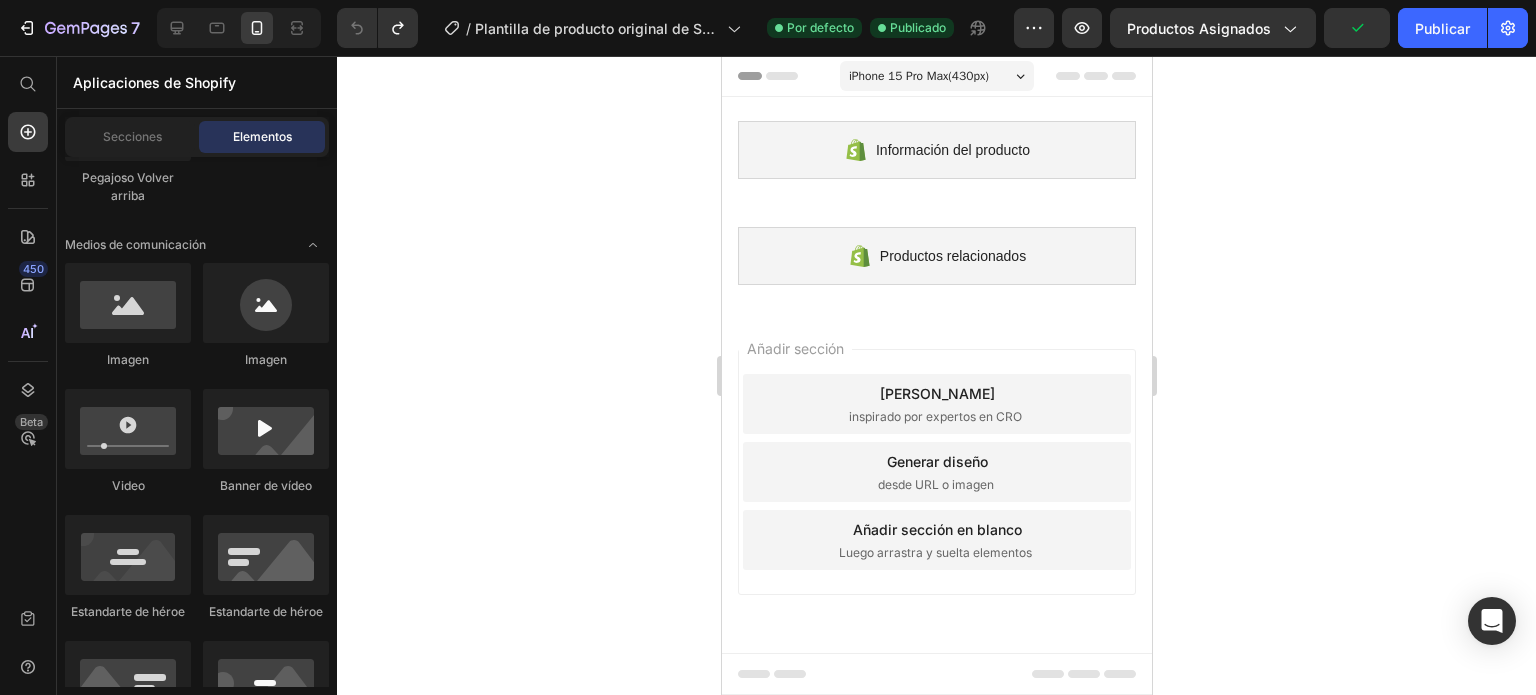 click 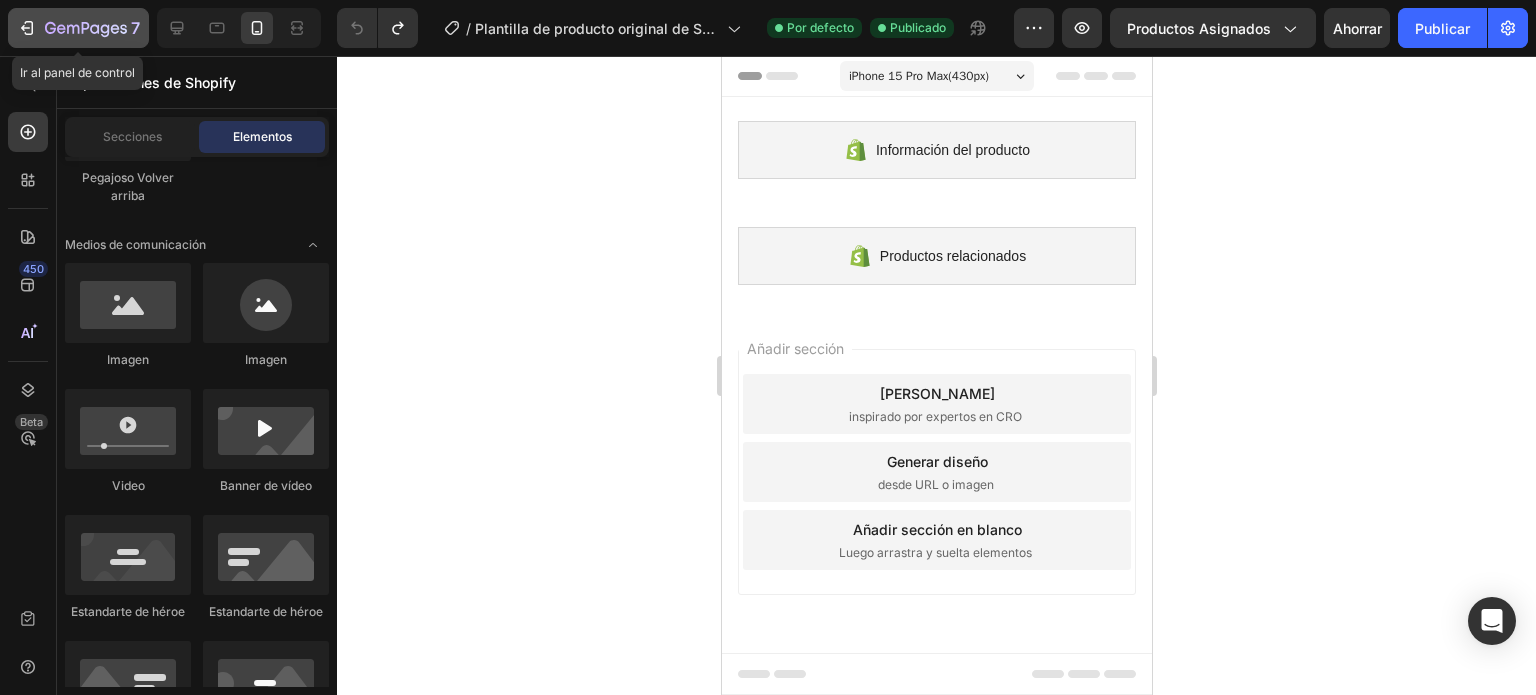 click 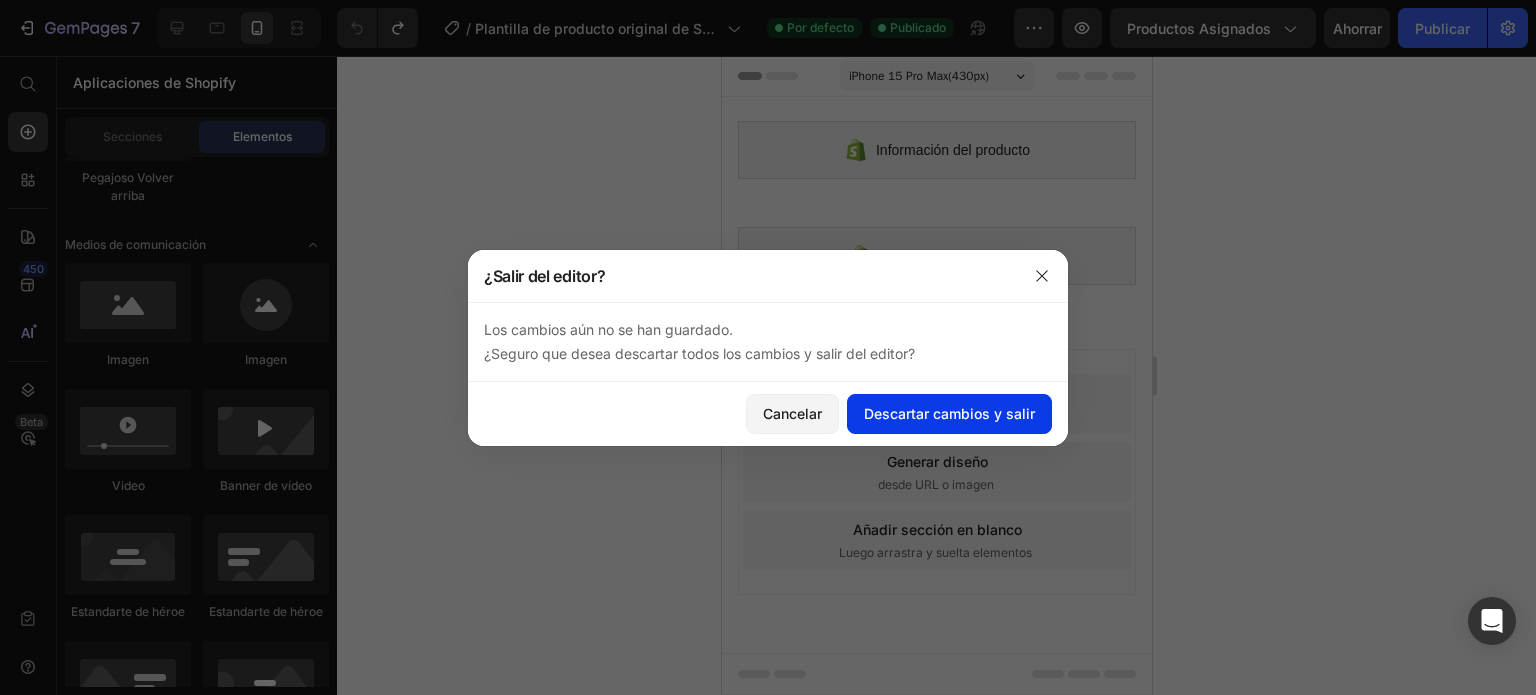 click on "Descartar cambios y salir" 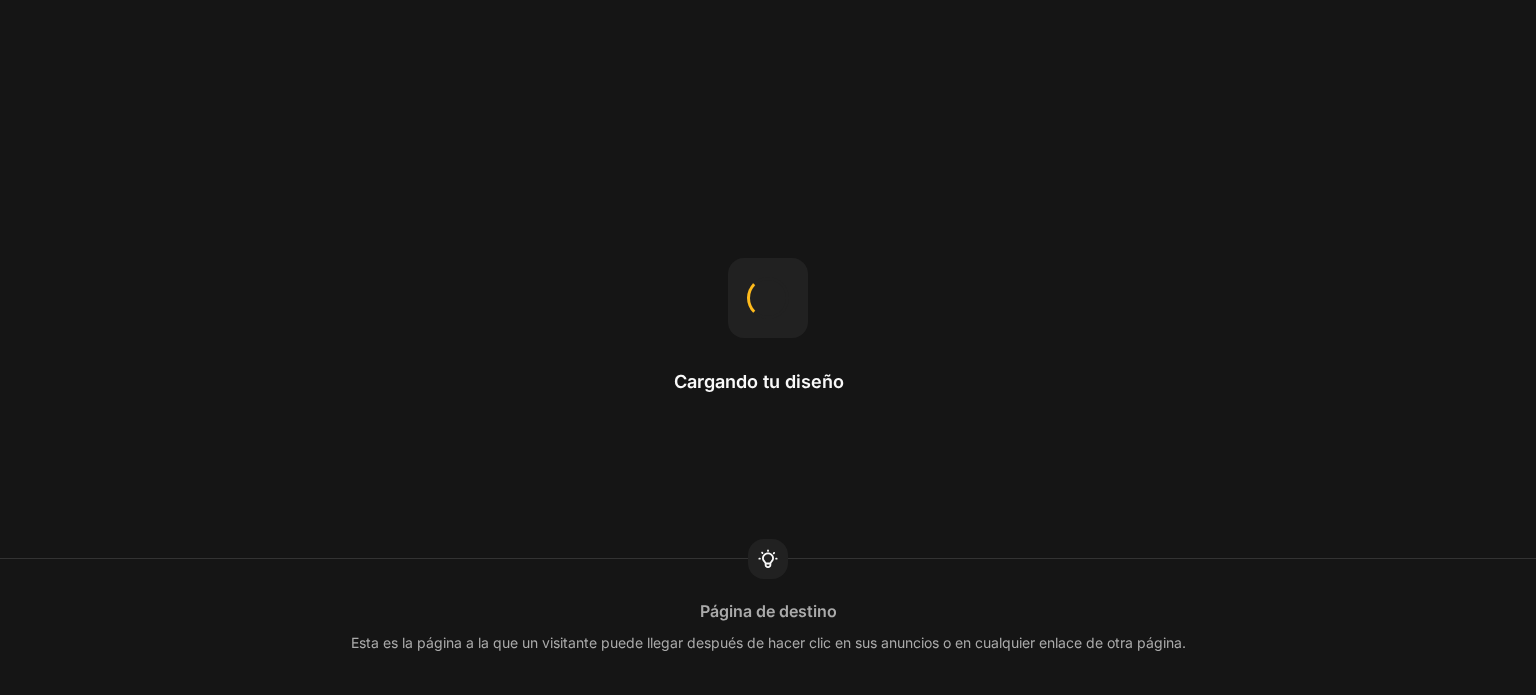 scroll, scrollTop: 0, scrollLeft: 0, axis: both 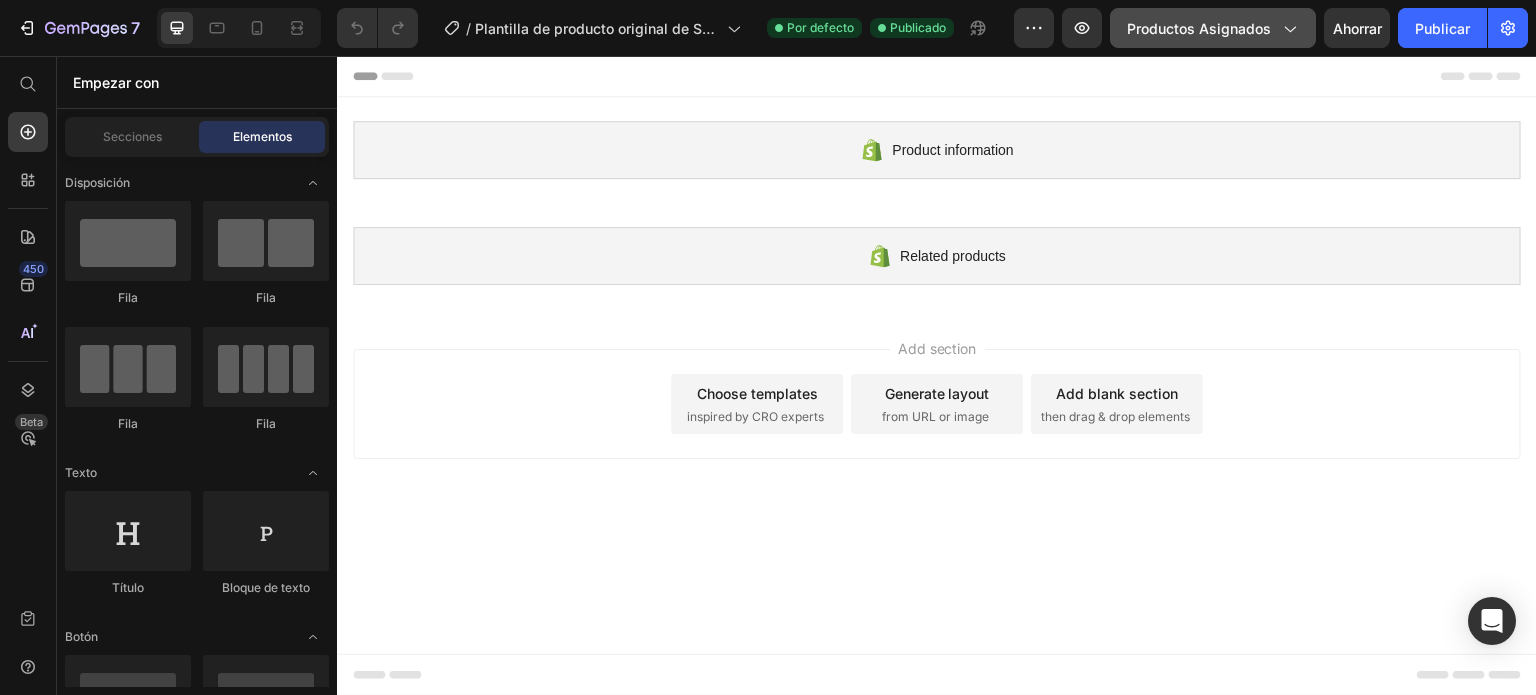 click on "Productos asignados" at bounding box center [1213, 28] 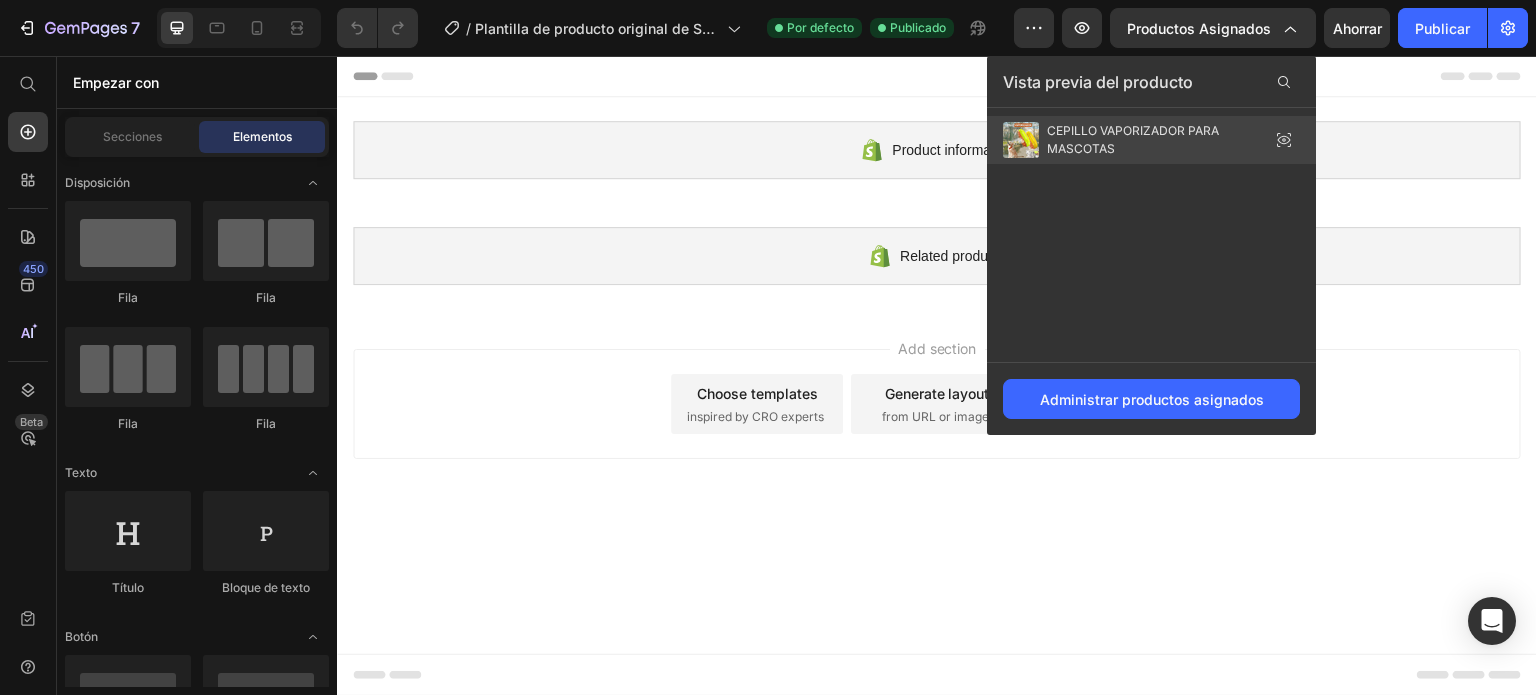 click on "CEPILLO VAPORIZADOR PARA MASCOTAS" at bounding box center (1133, 139) 